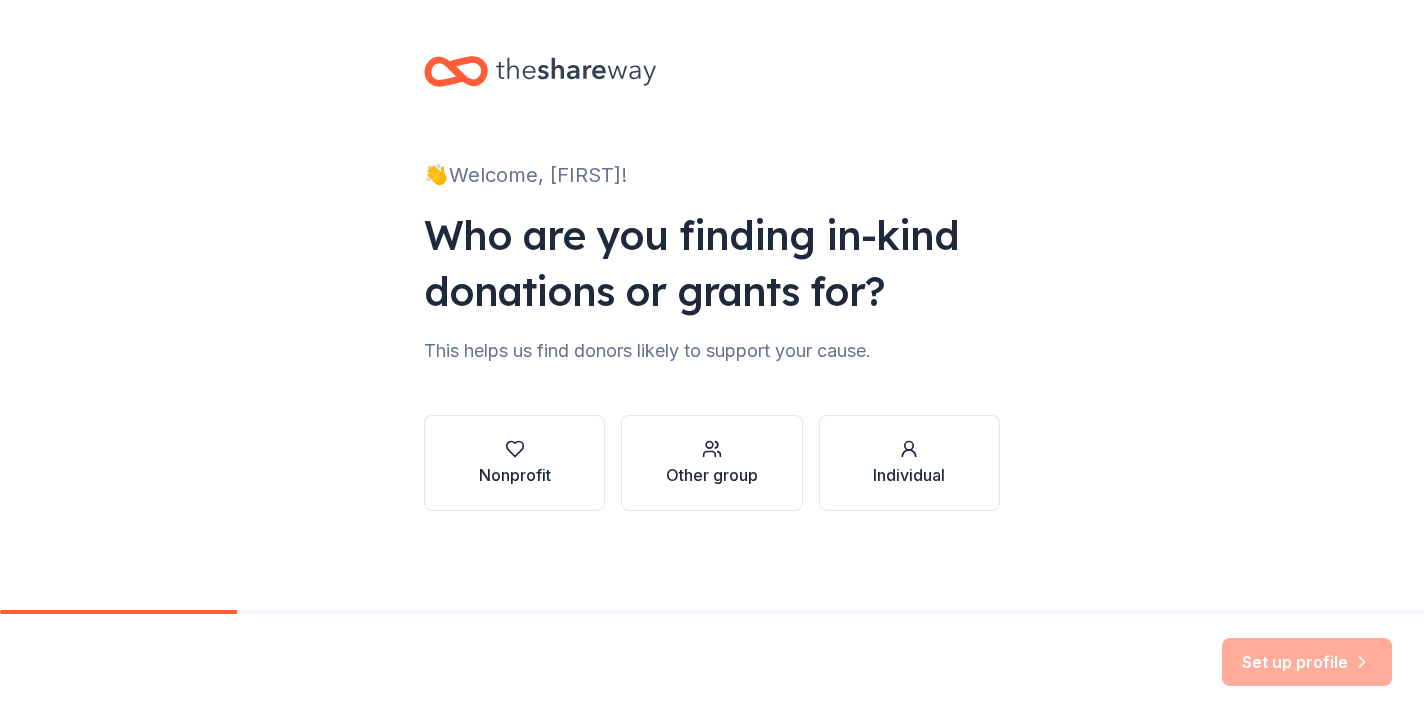 scroll, scrollTop: 0, scrollLeft: 0, axis: both 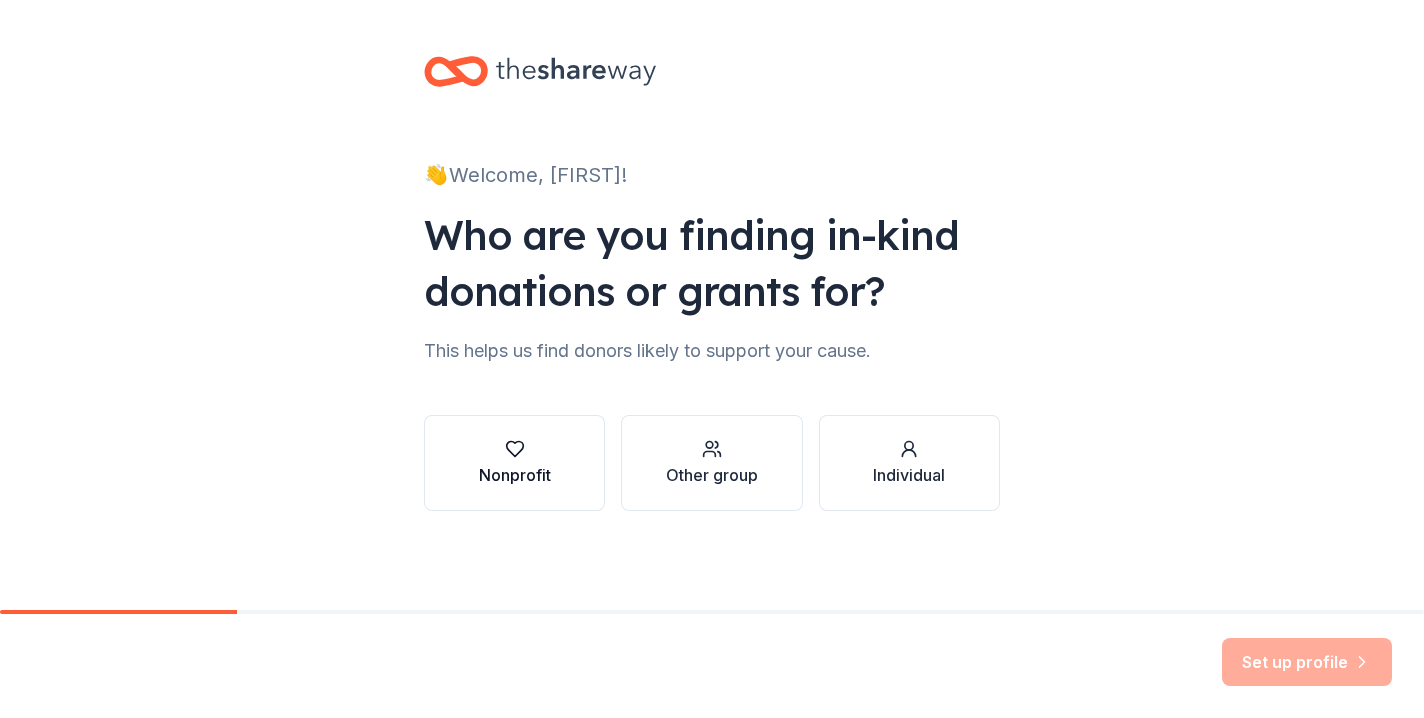 click 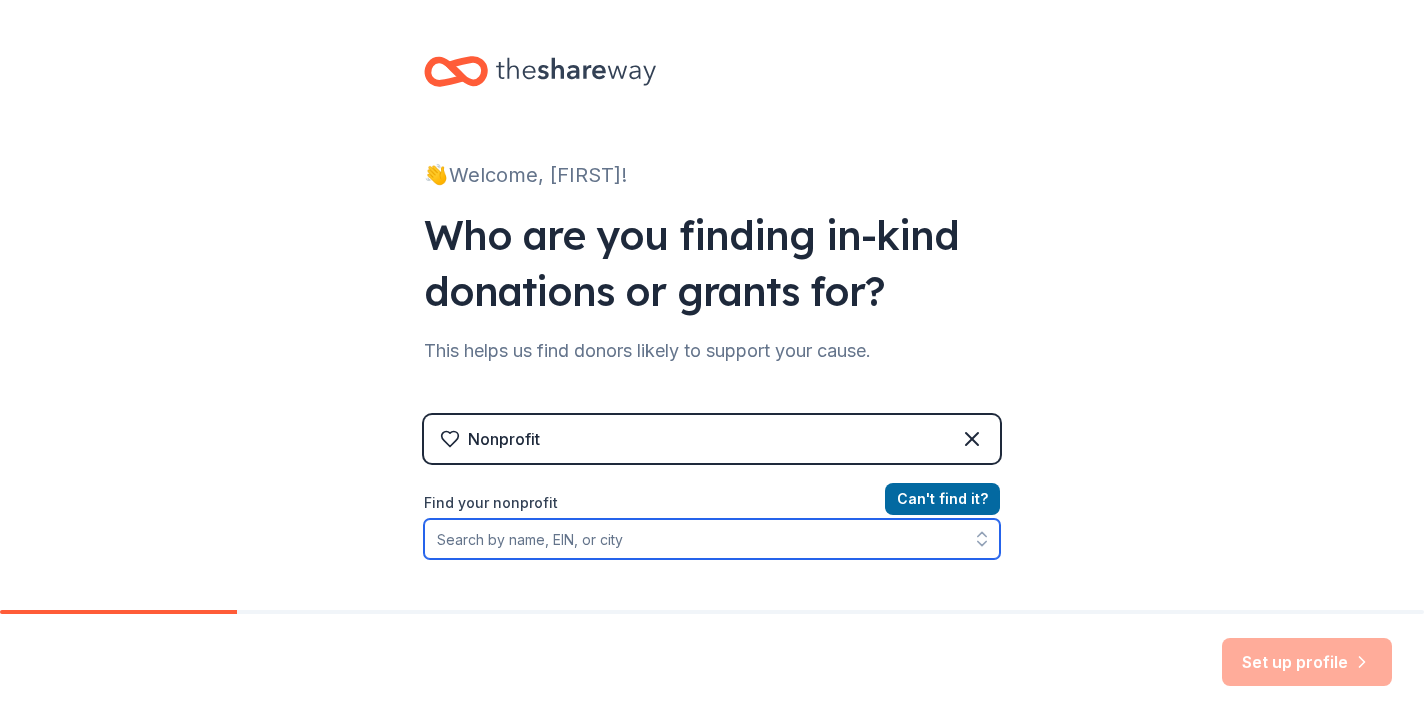click on "Find your nonprofit" at bounding box center [712, 539] 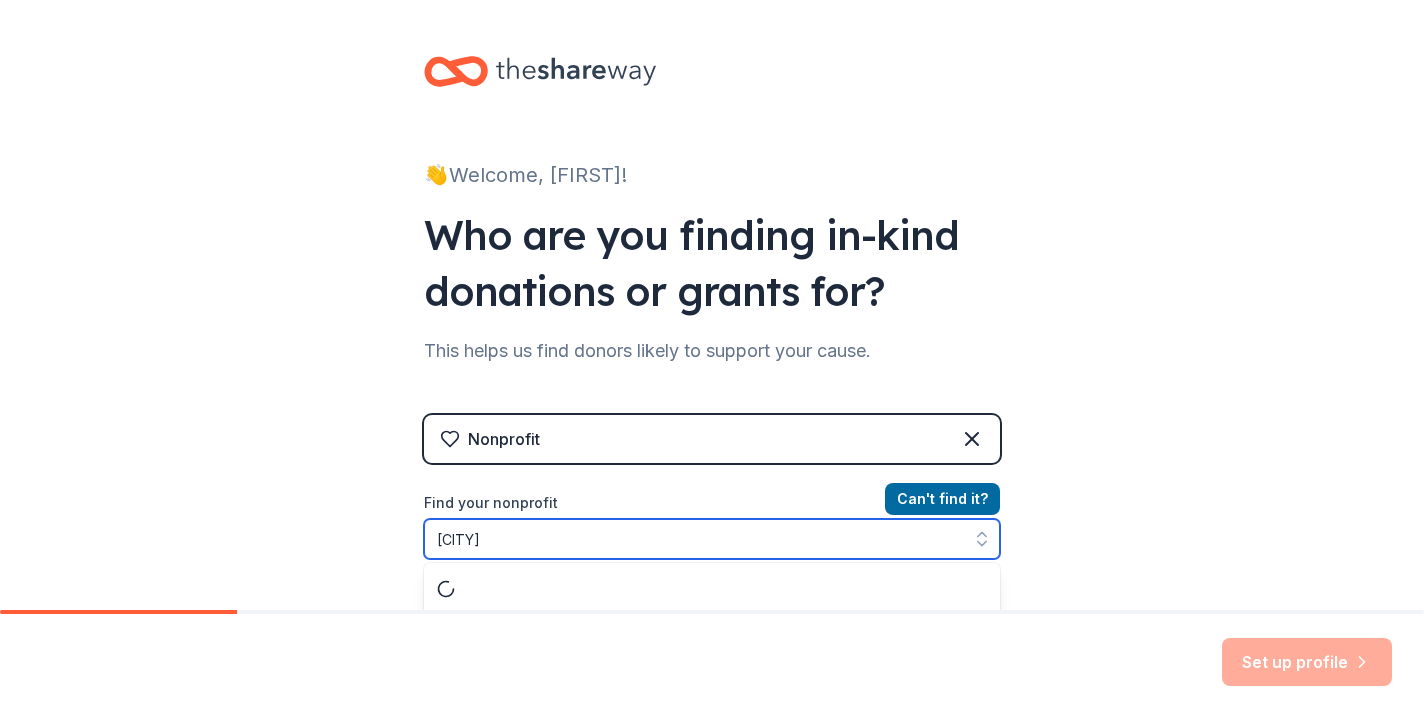 scroll, scrollTop: 49, scrollLeft: 0, axis: vertical 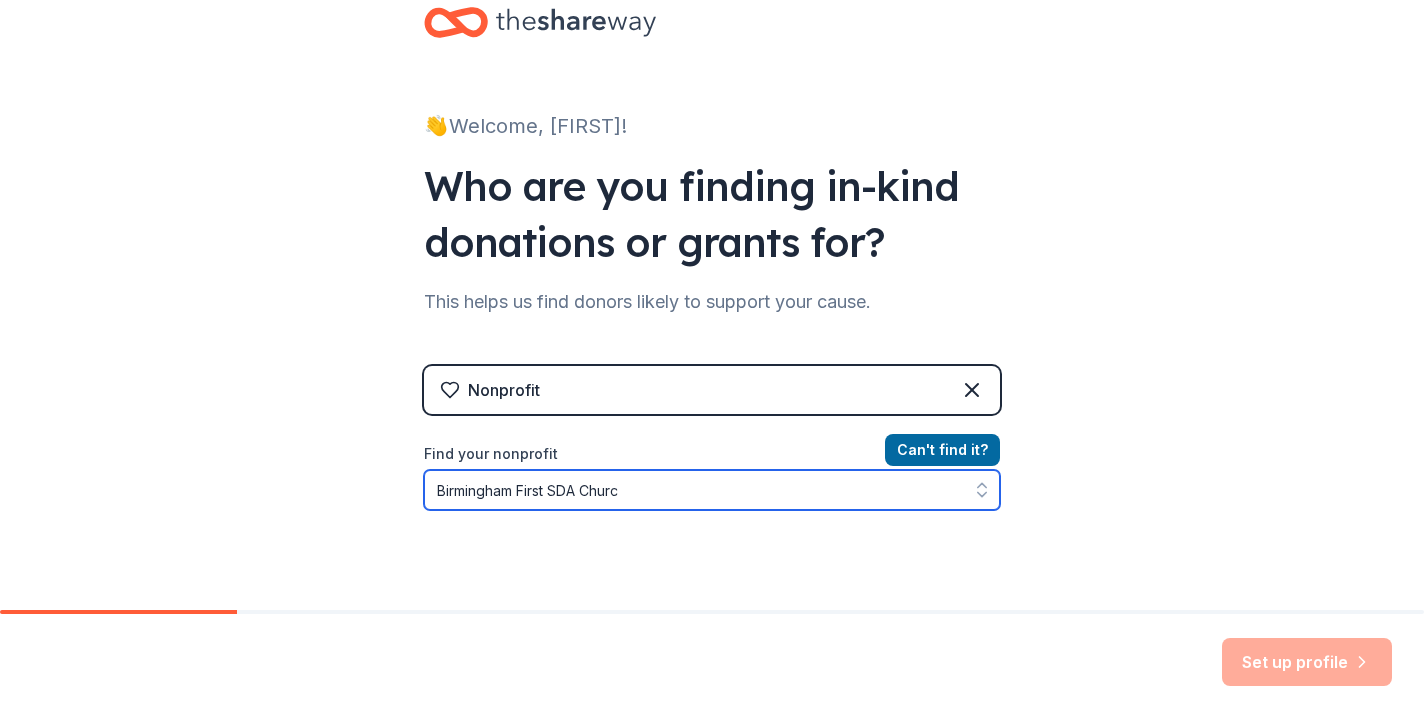 type on "[ORGANIZATION]" 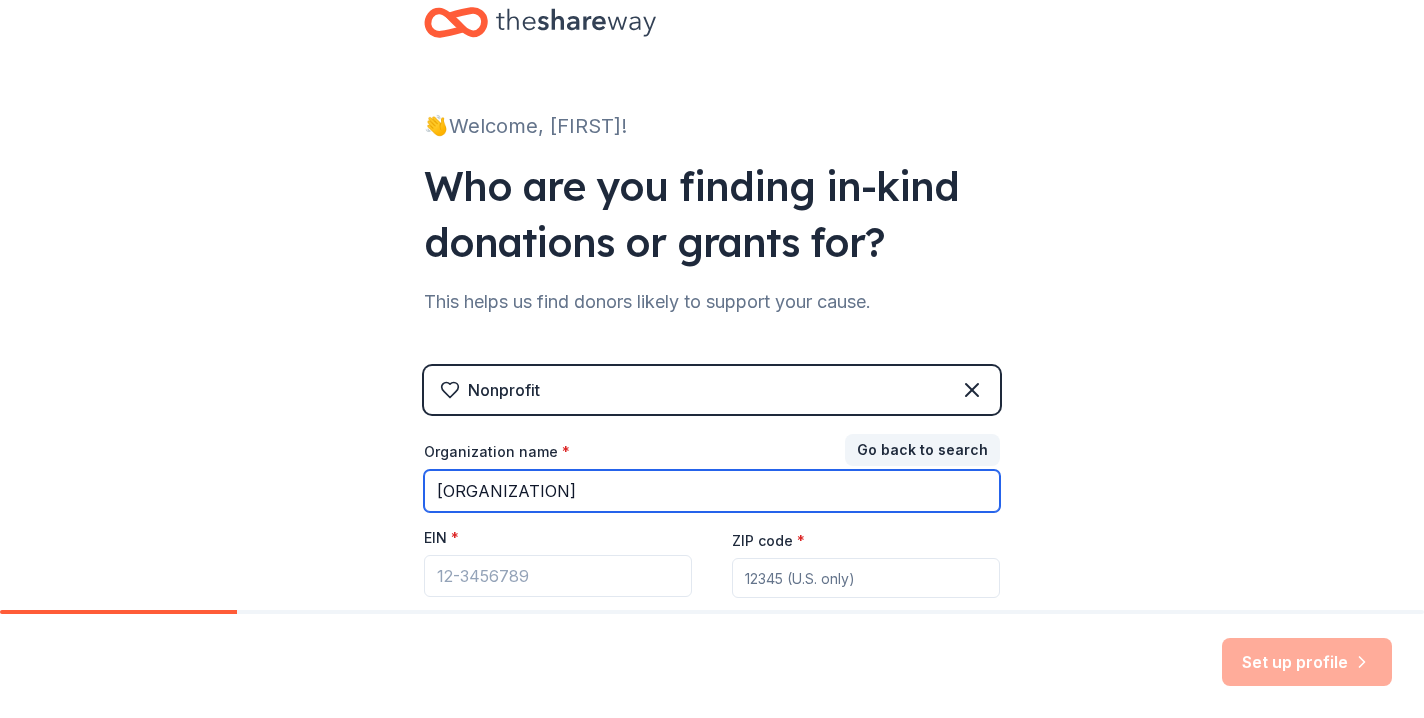 type on "[ORGANIZATION]" 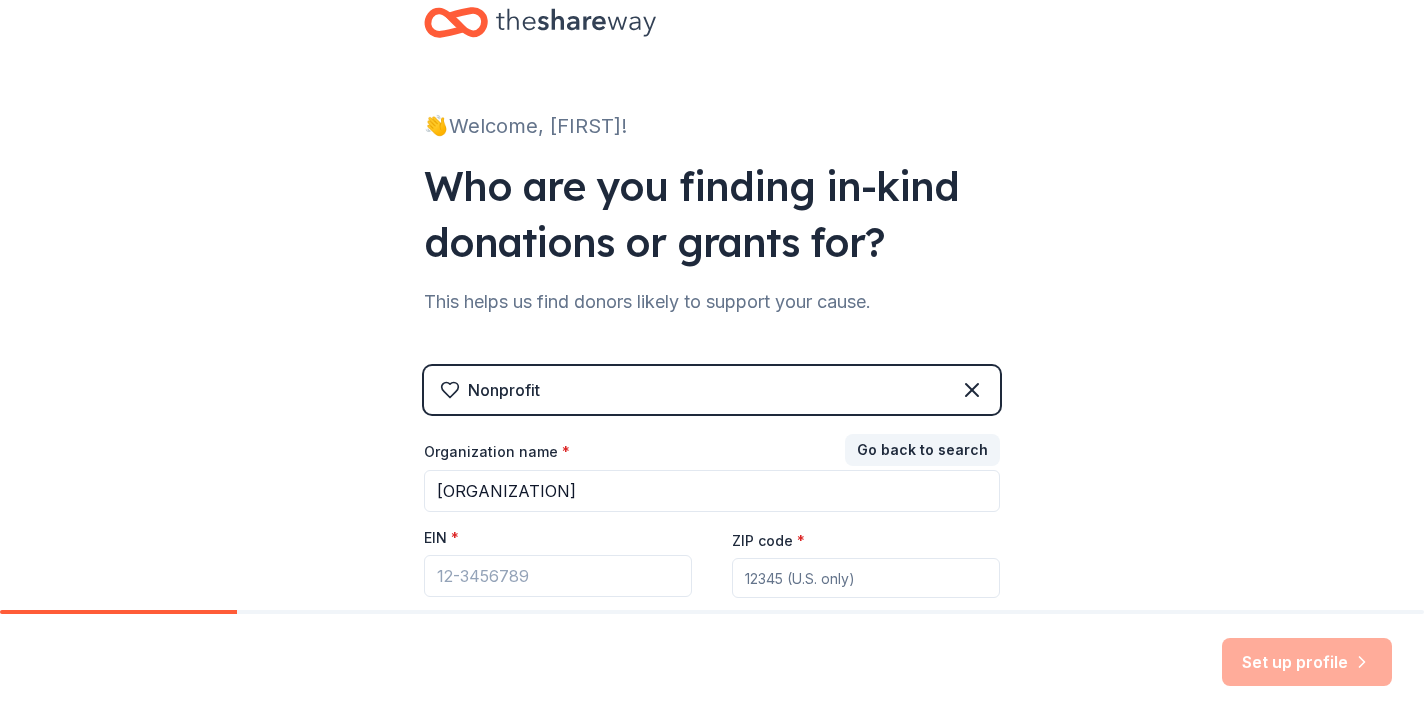 click on "EIN *" at bounding box center (441, 538) 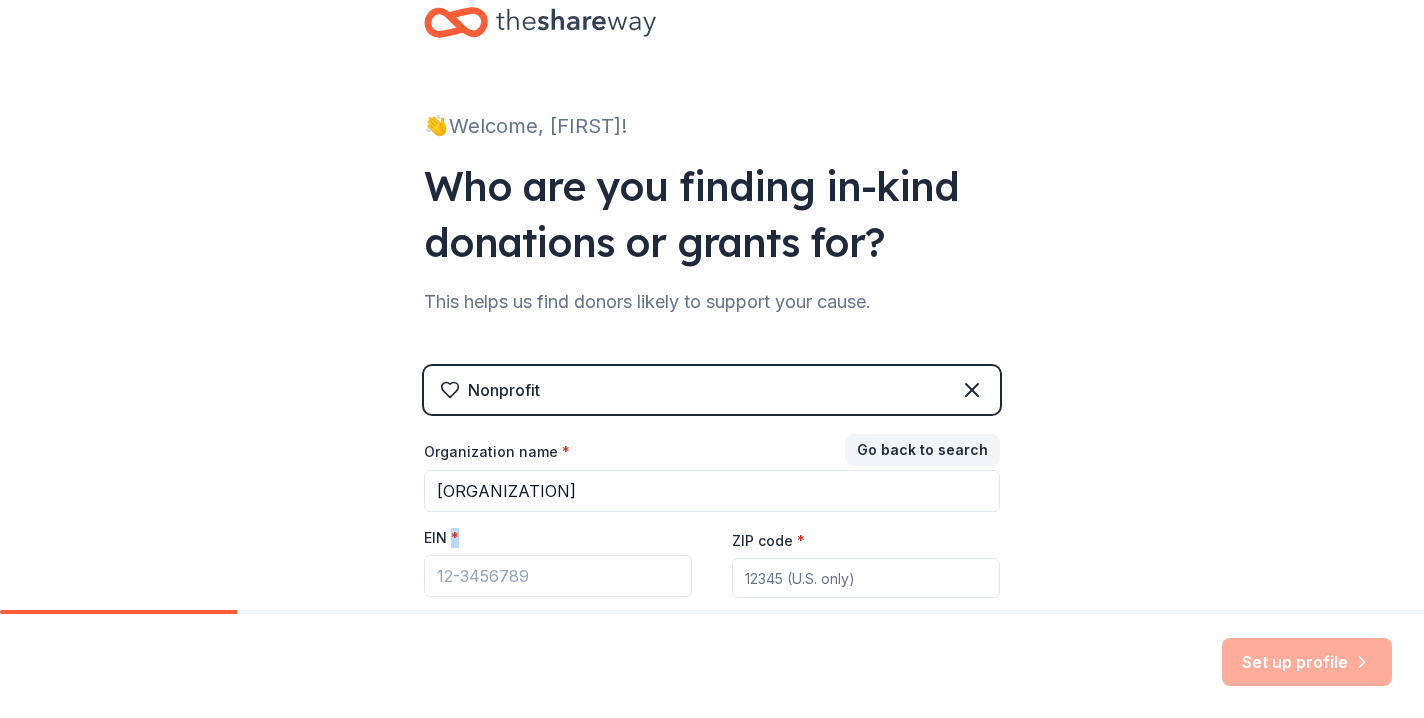 click on "EIN *" at bounding box center (441, 538) 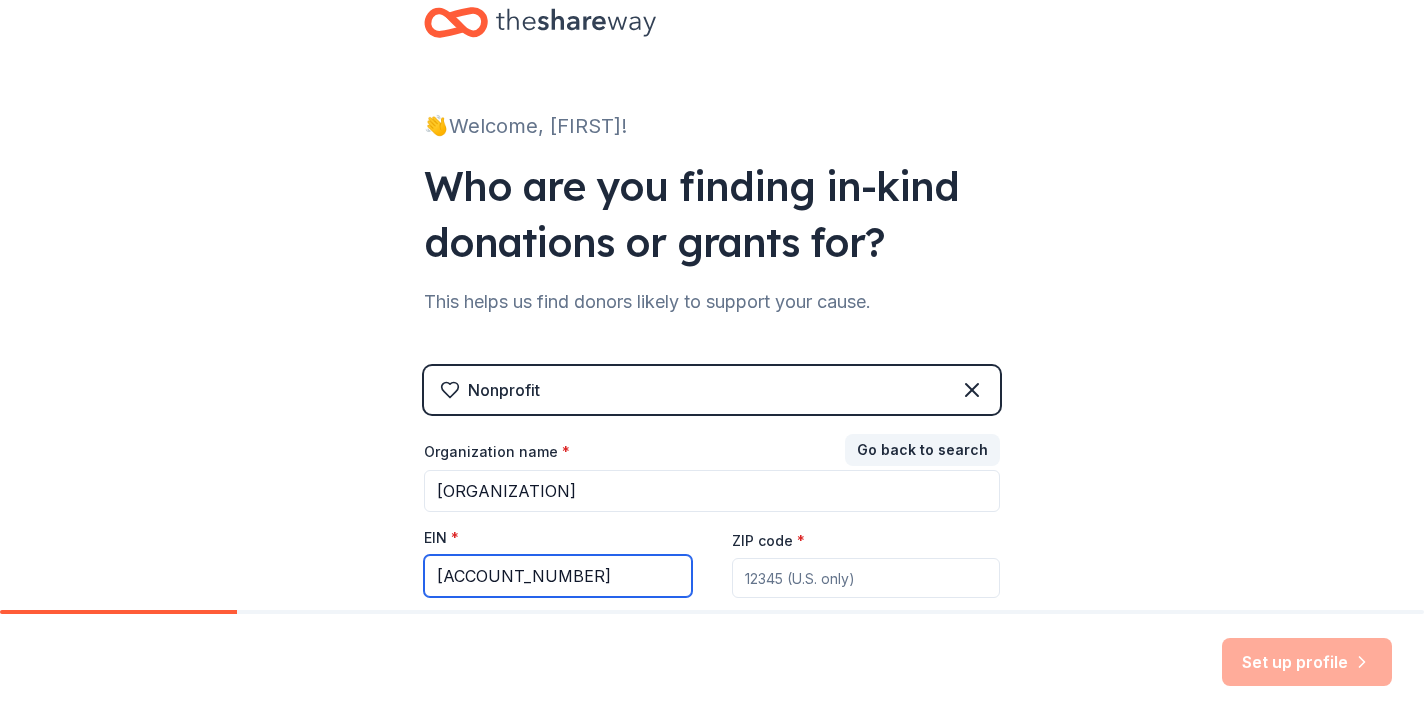type on "[ACCOUNT_NUMBER]" 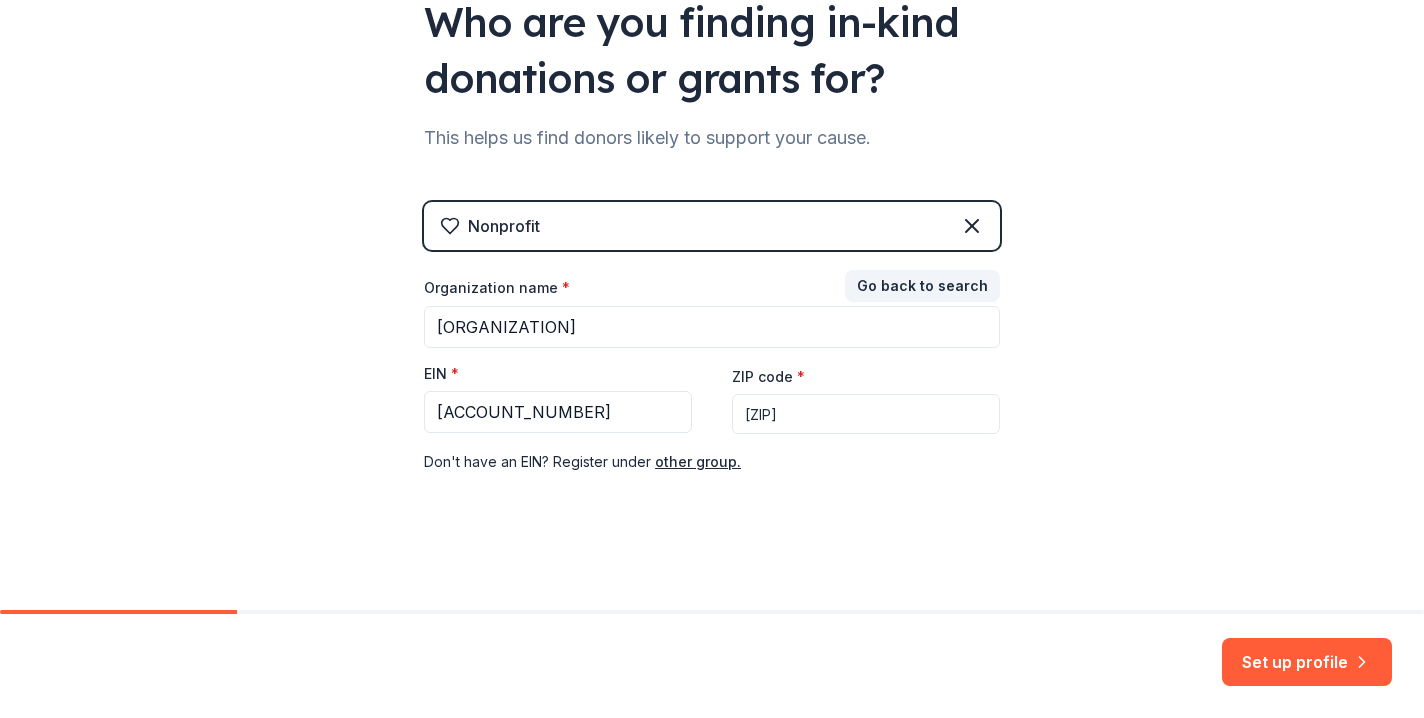 scroll, scrollTop: 212, scrollLeft: 0, axis: vertical 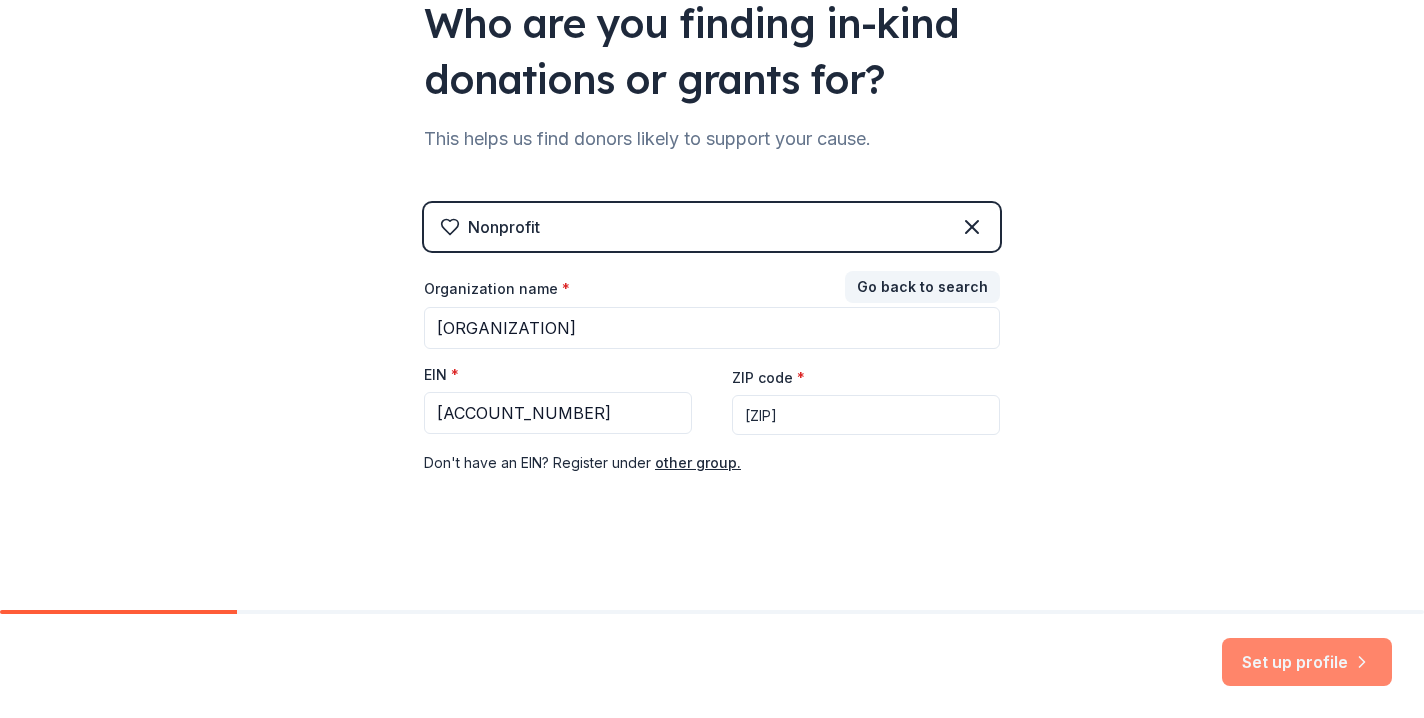 type on "[ZIP]" 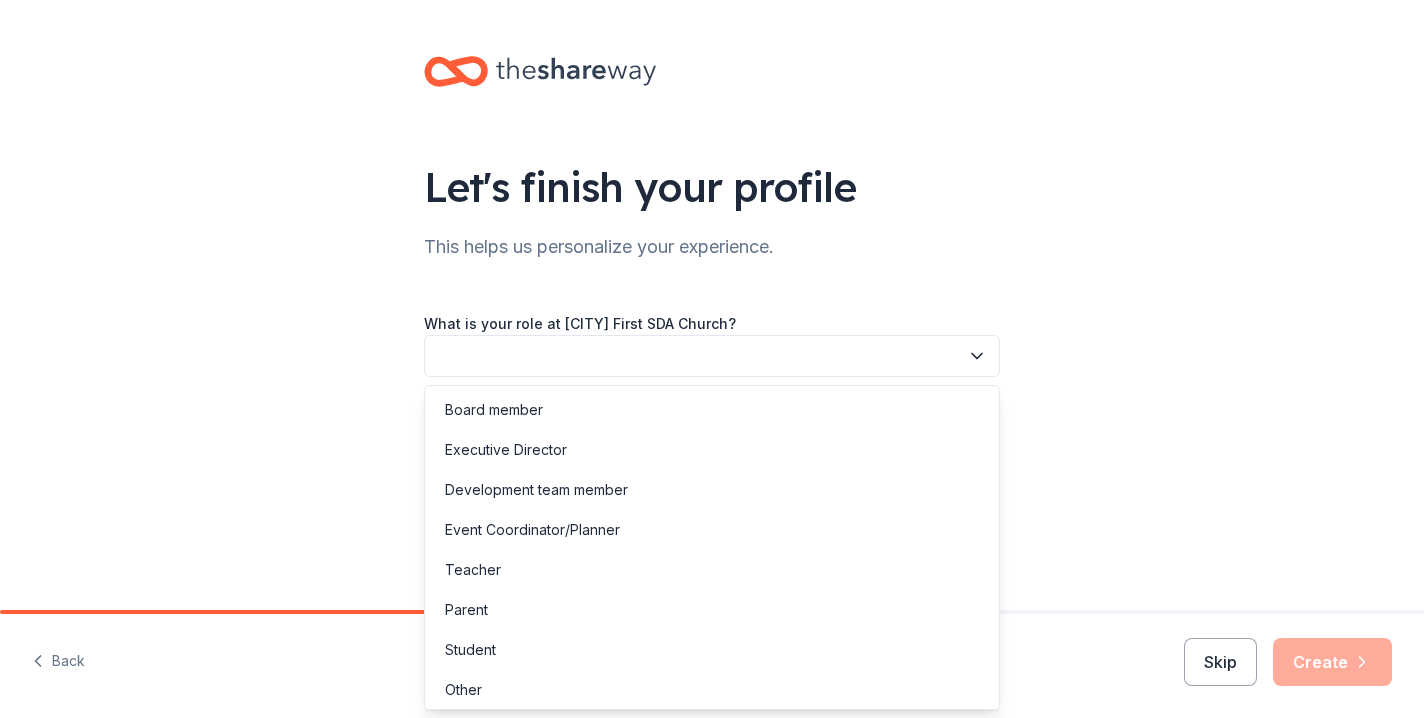 click at bounding box center [712, 356] 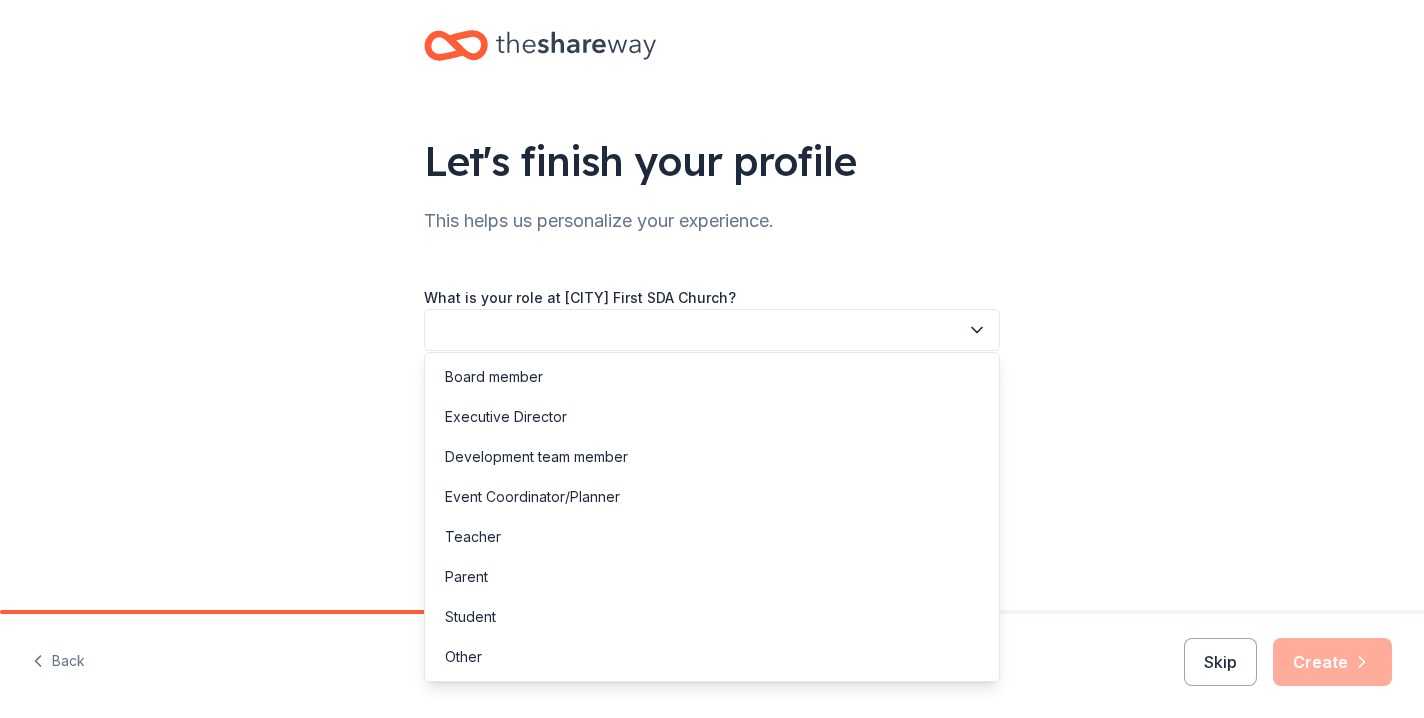 scroll, scrollTop: 34, scrollLeft: 0, axis: vertical 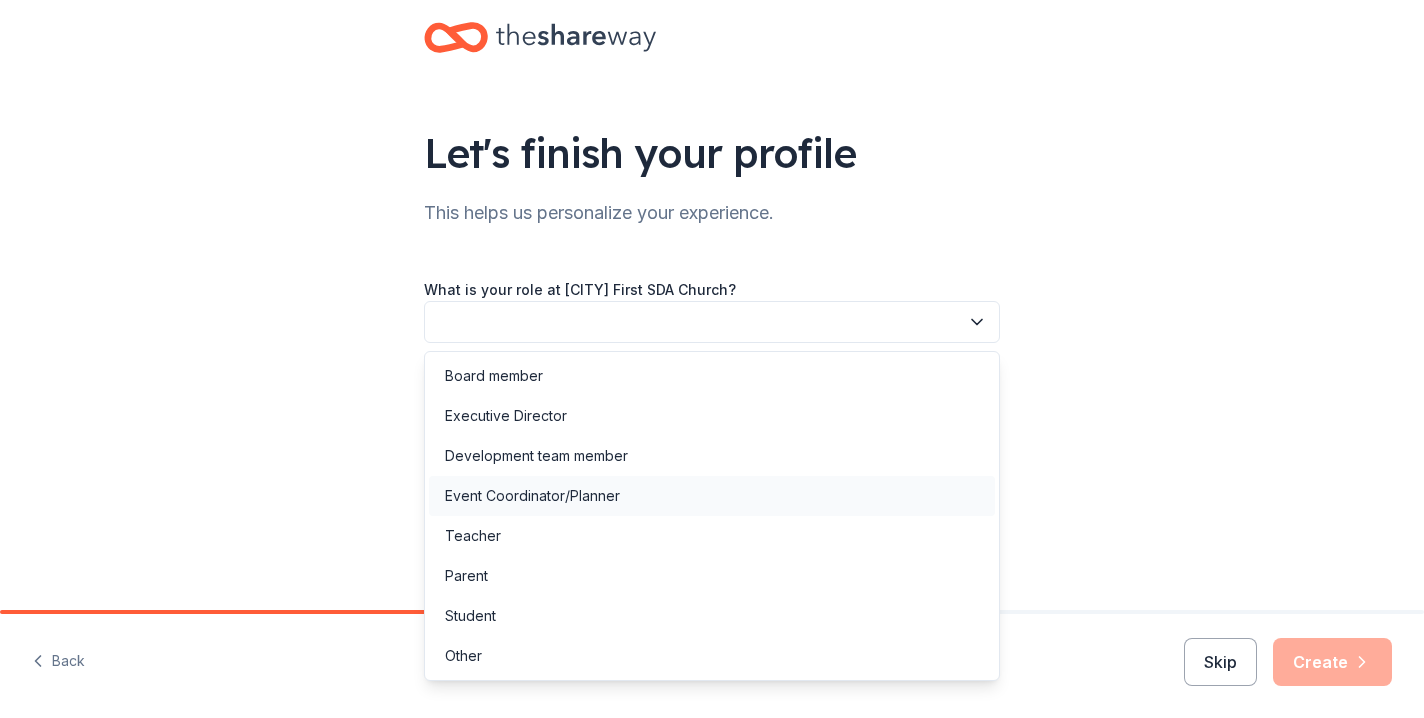 click on "Event Coordinator/Planner" at bounding box center (532, 496) 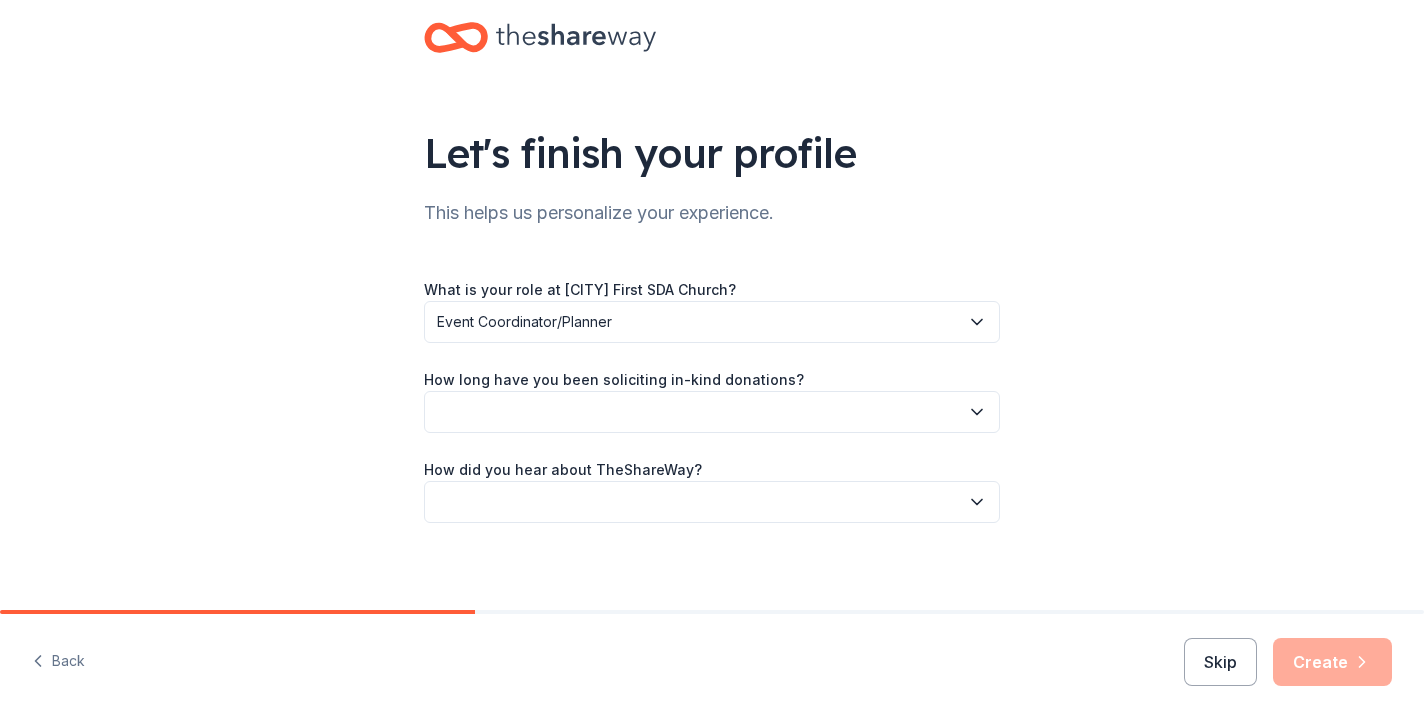 click at bounding box center (712, 412) 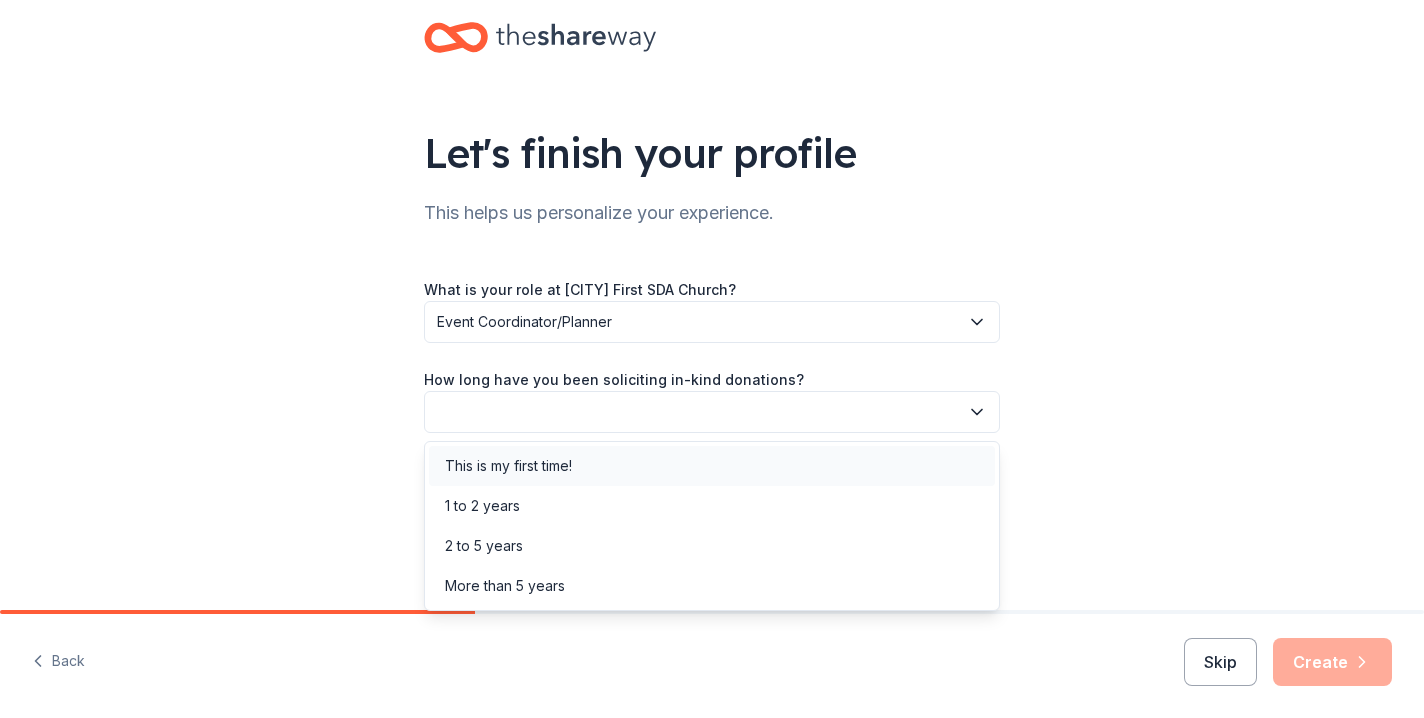 click on "This is my first time!" at bounding box center [508, 466] 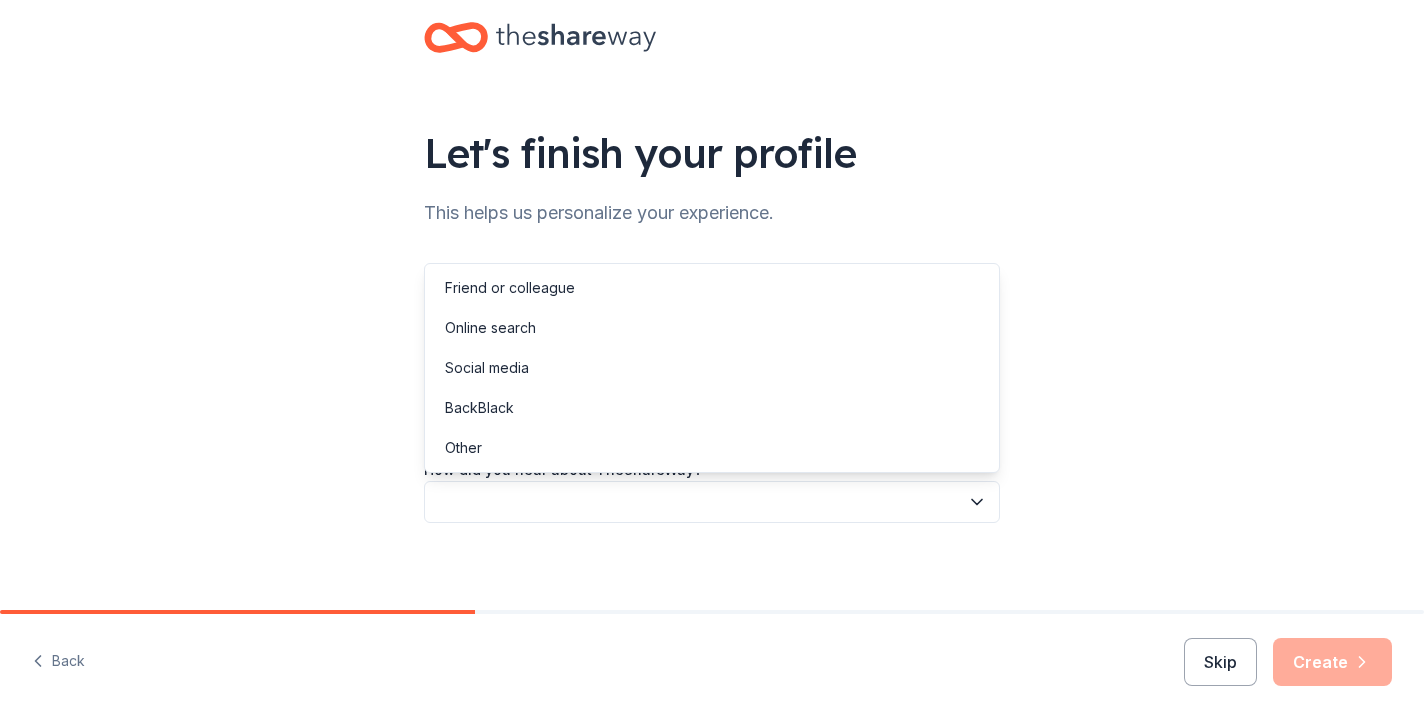 click at bounding box center [712, 502] 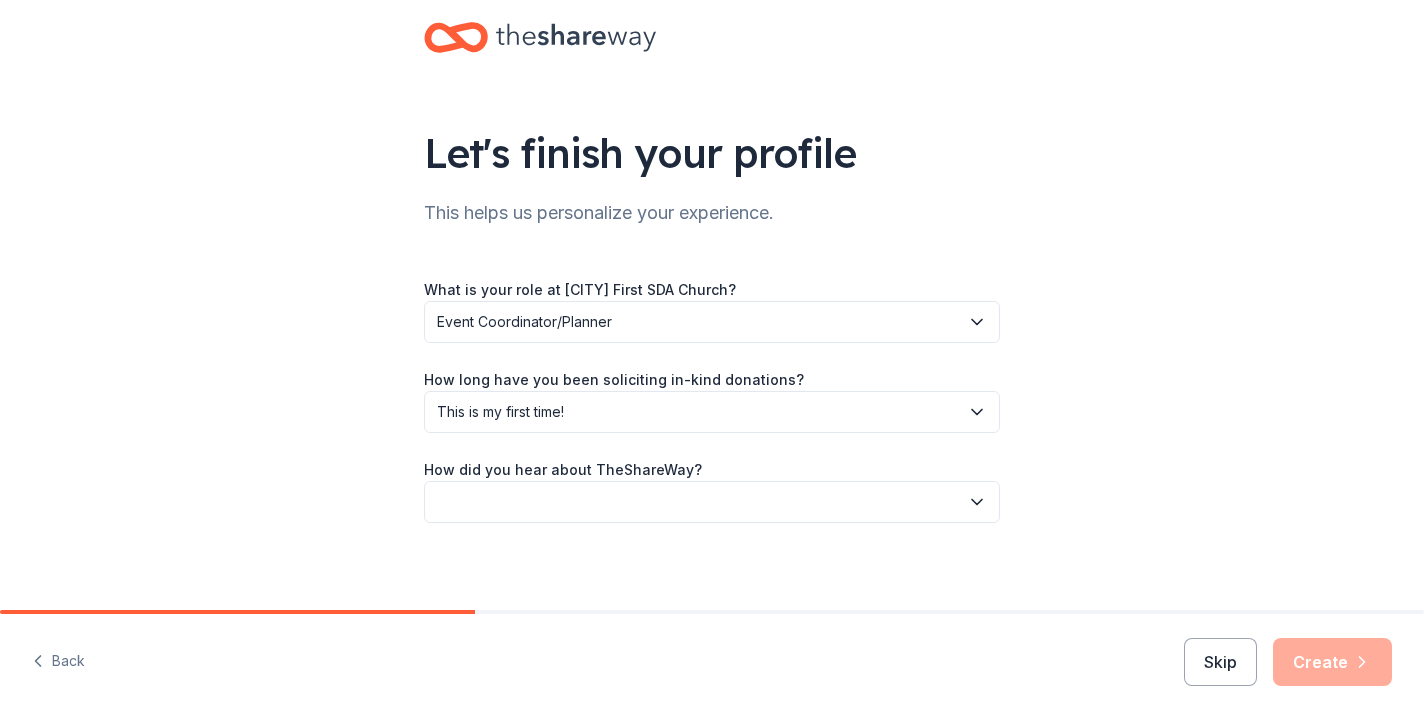 click at bounding box center [712, 502] 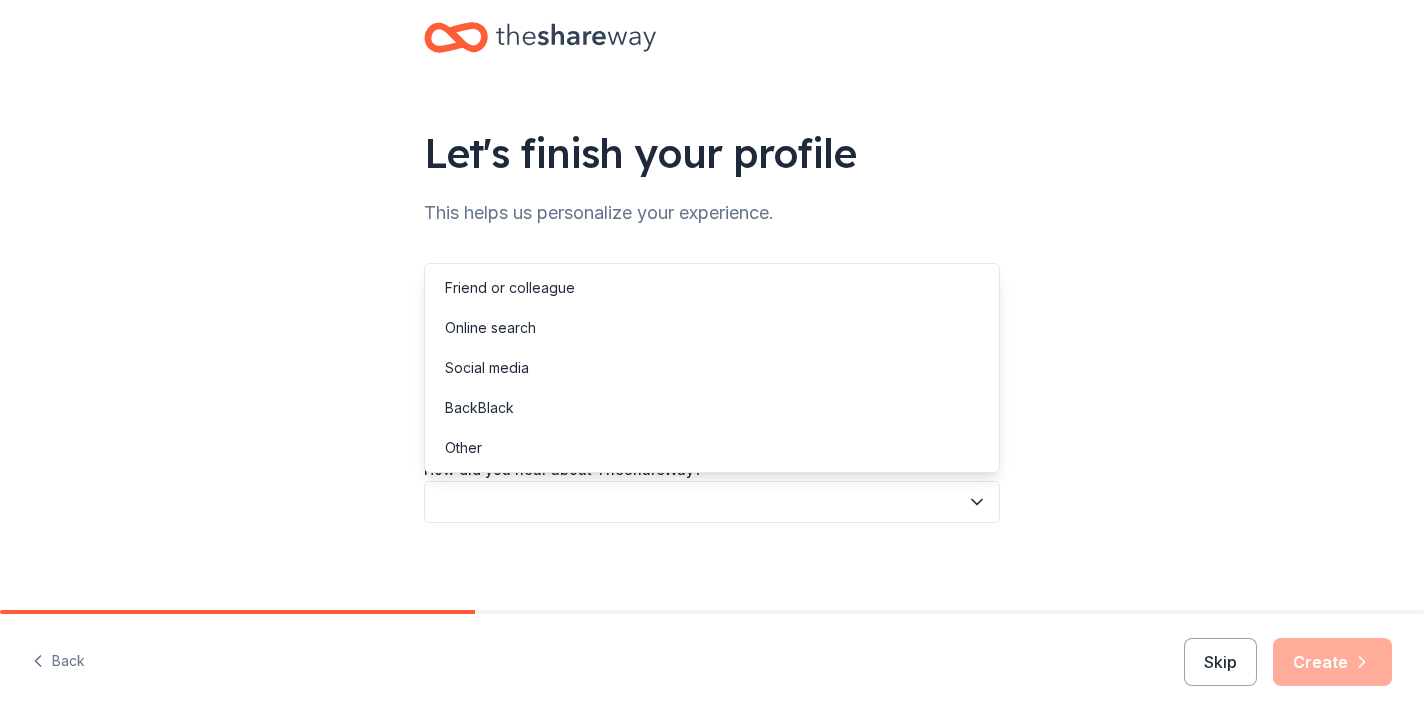 click at bounding box center (712, 502) 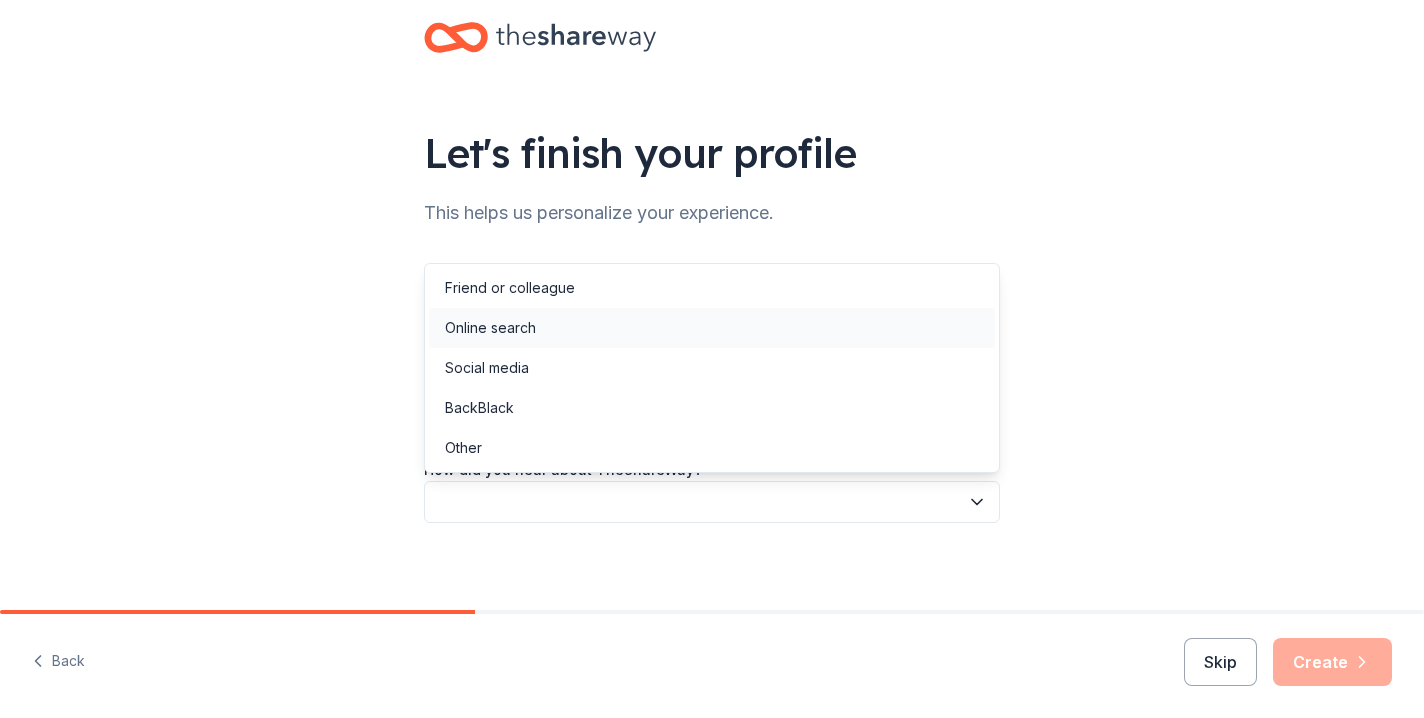 click on "Online search" at bounding box center [490, 328] 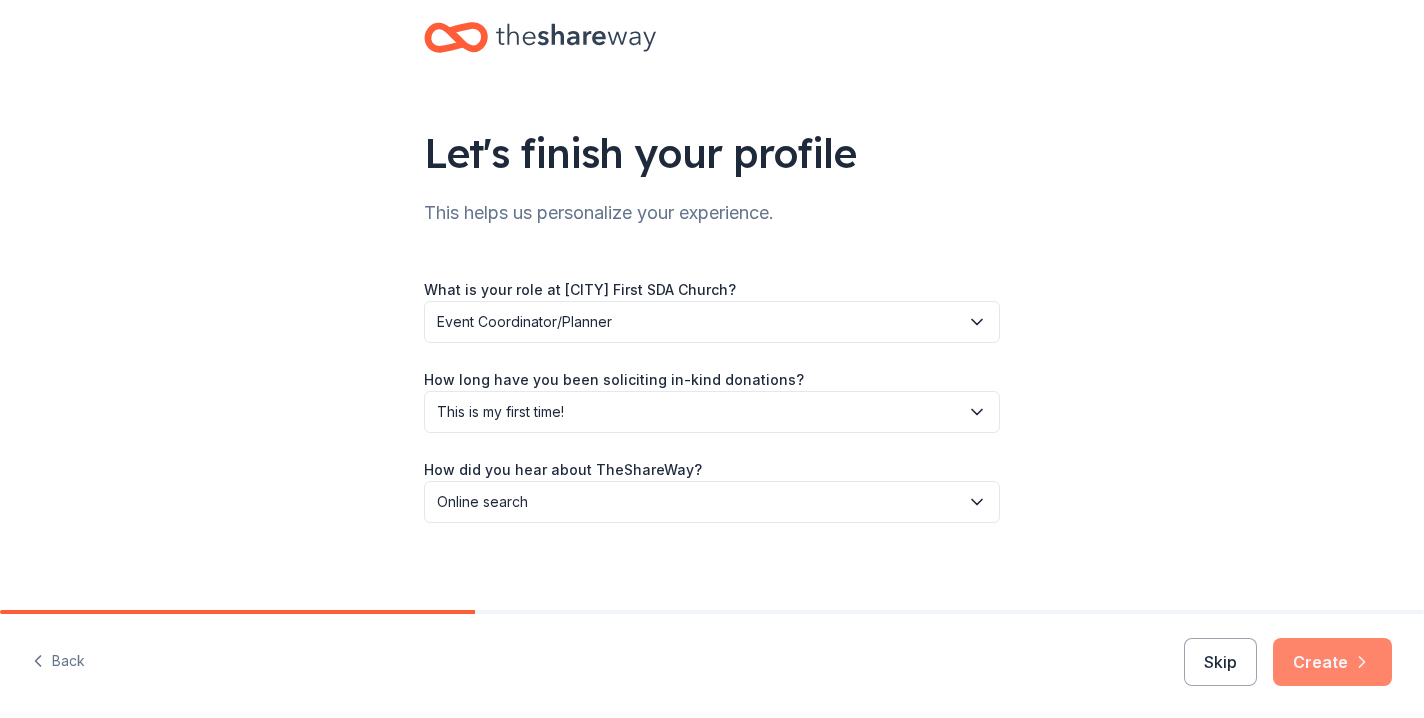 click on "Create" at bounding box center [1332, 662] 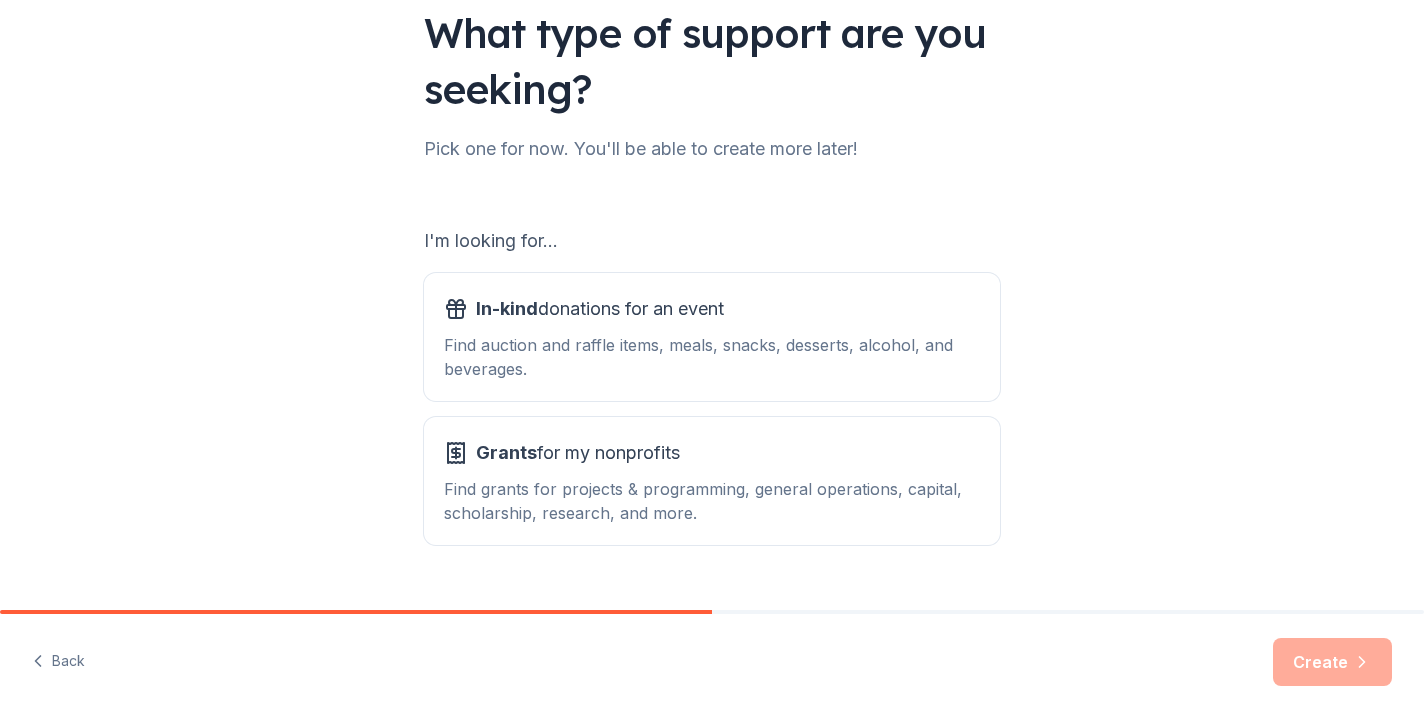 scroll, scrollTop: 159, scrollLeft: 0, axis: vertical 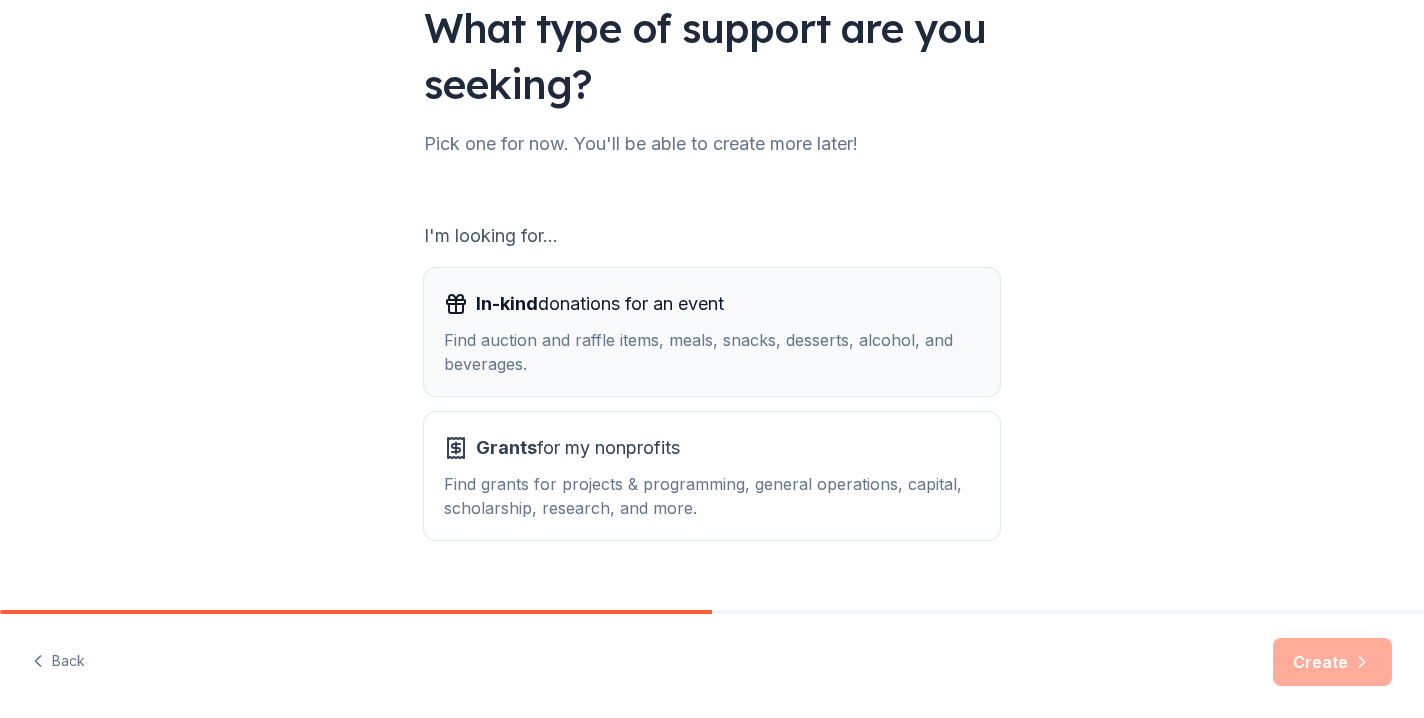 click on "Find auction and raffle items, meals, snacks, desserts, alcohol, and beverages." at bounding box center [712, 352] 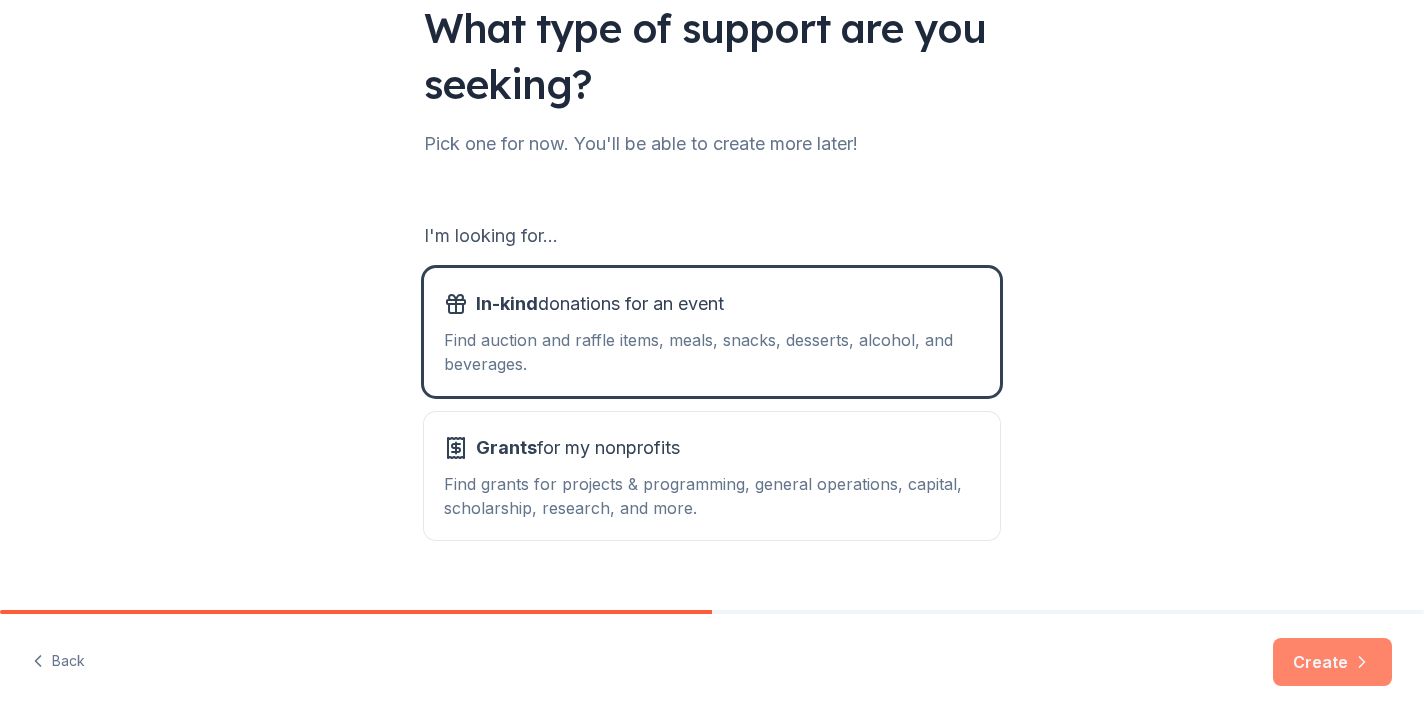 click on "Create" at bounding box center (1332, 662) 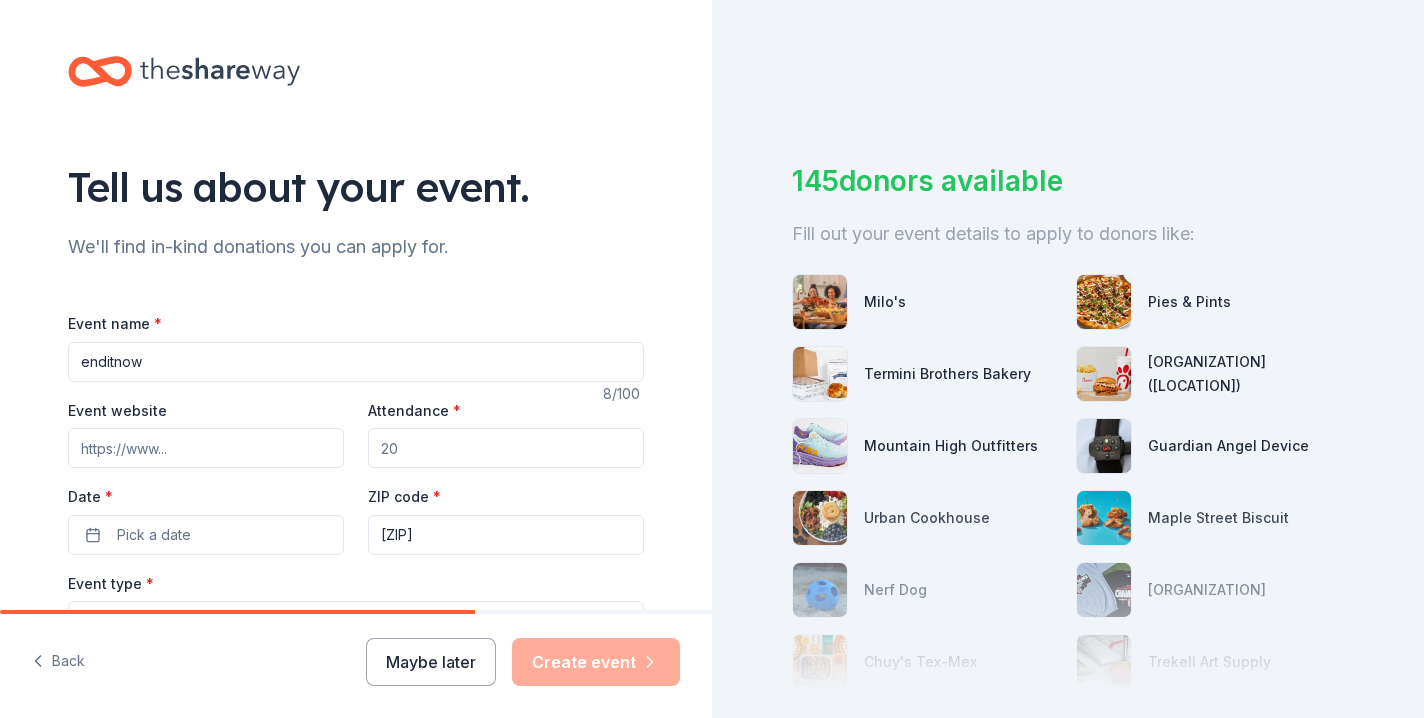type on "enditnow" 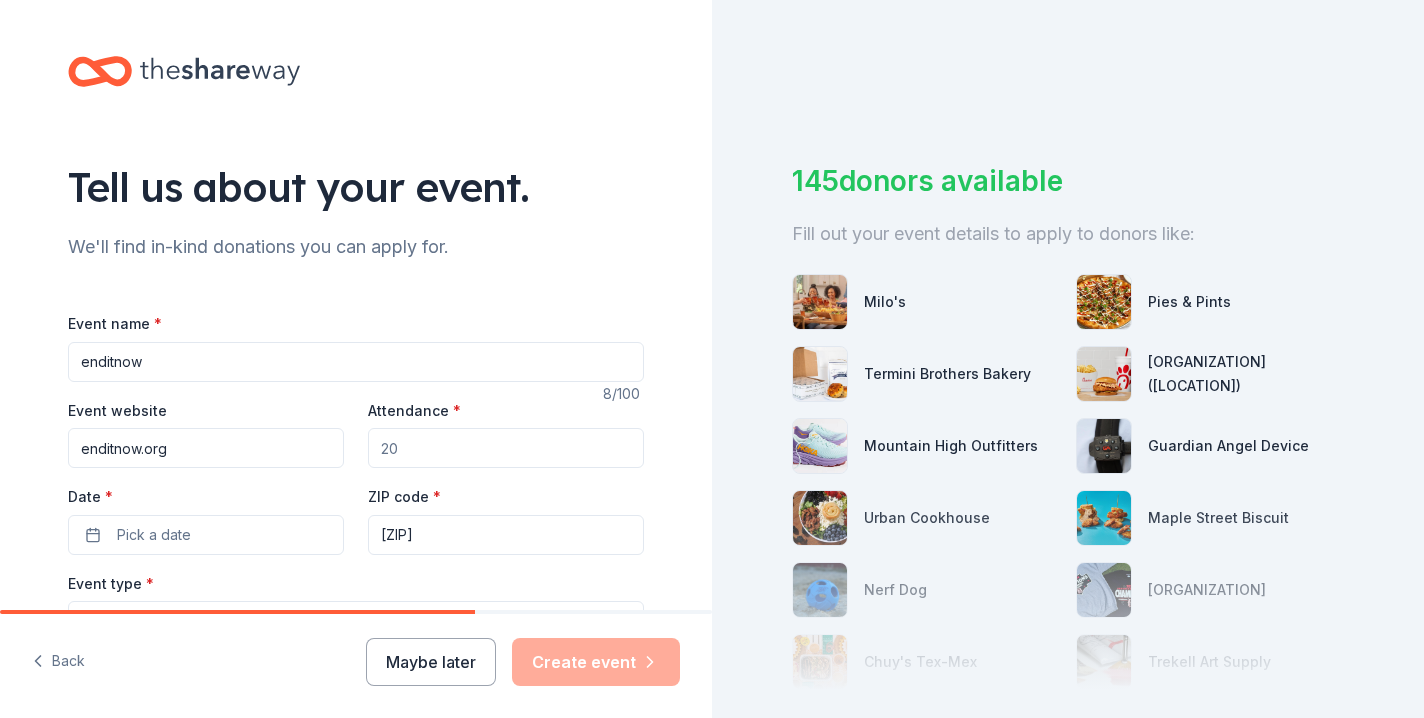 type on "enditnow.org" 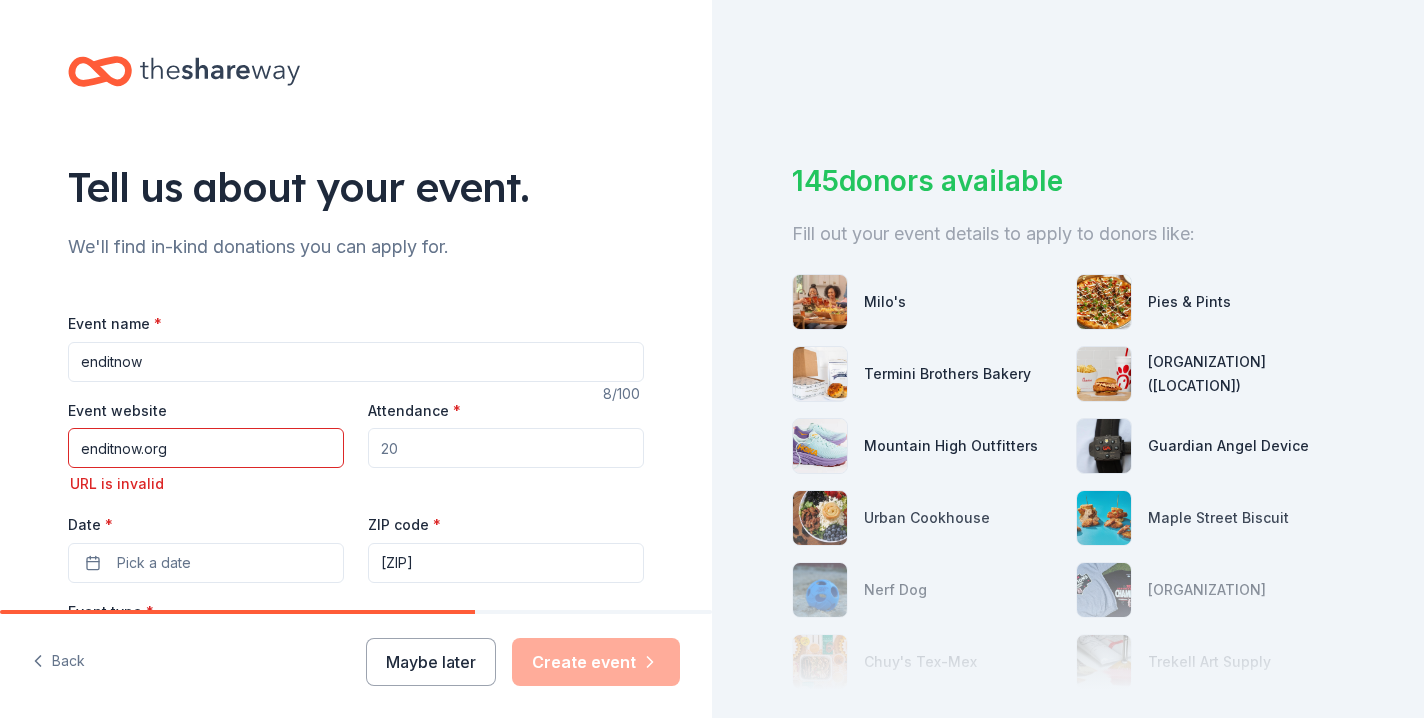 click on "Attendance *" at bounding box center [506, 448] 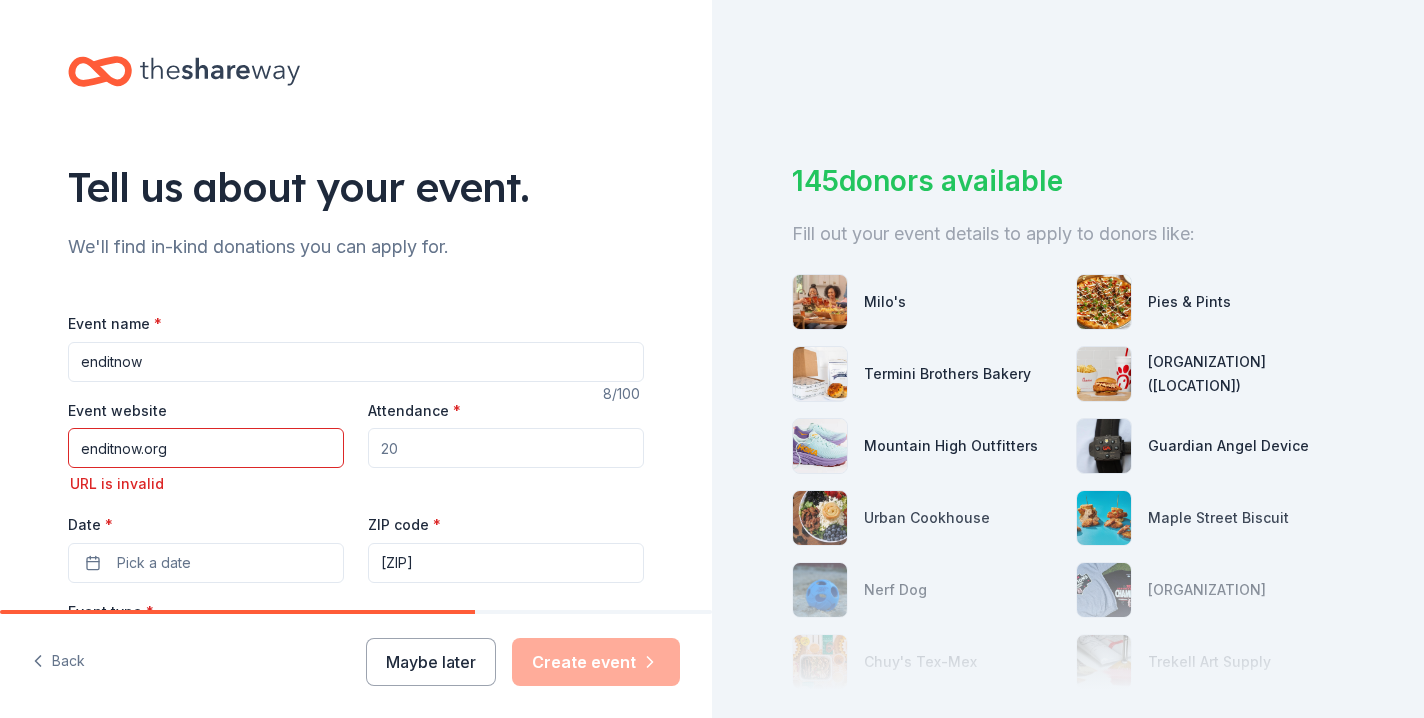drag, startPoint x: 405, startPoint y: 448, endPoint x: 377, endPoint y: 446, distance: 28.071337 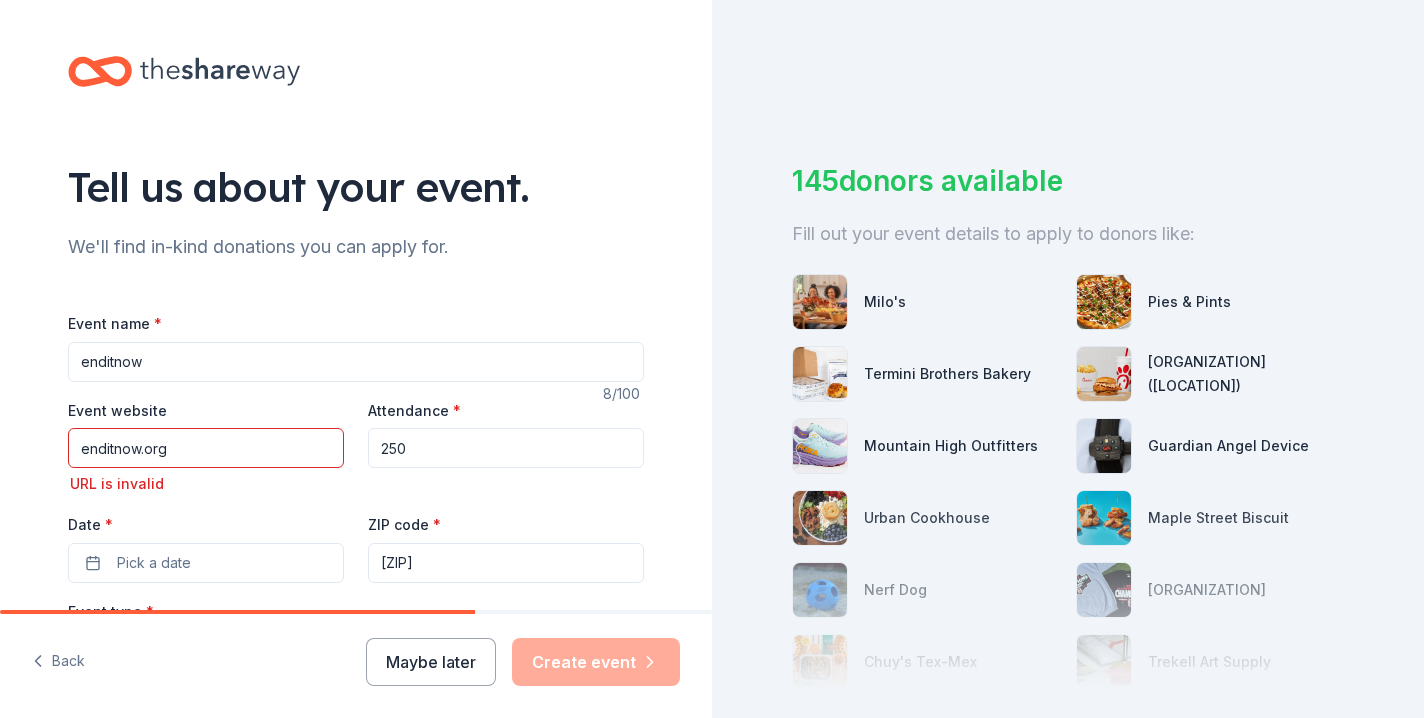 type on "250" 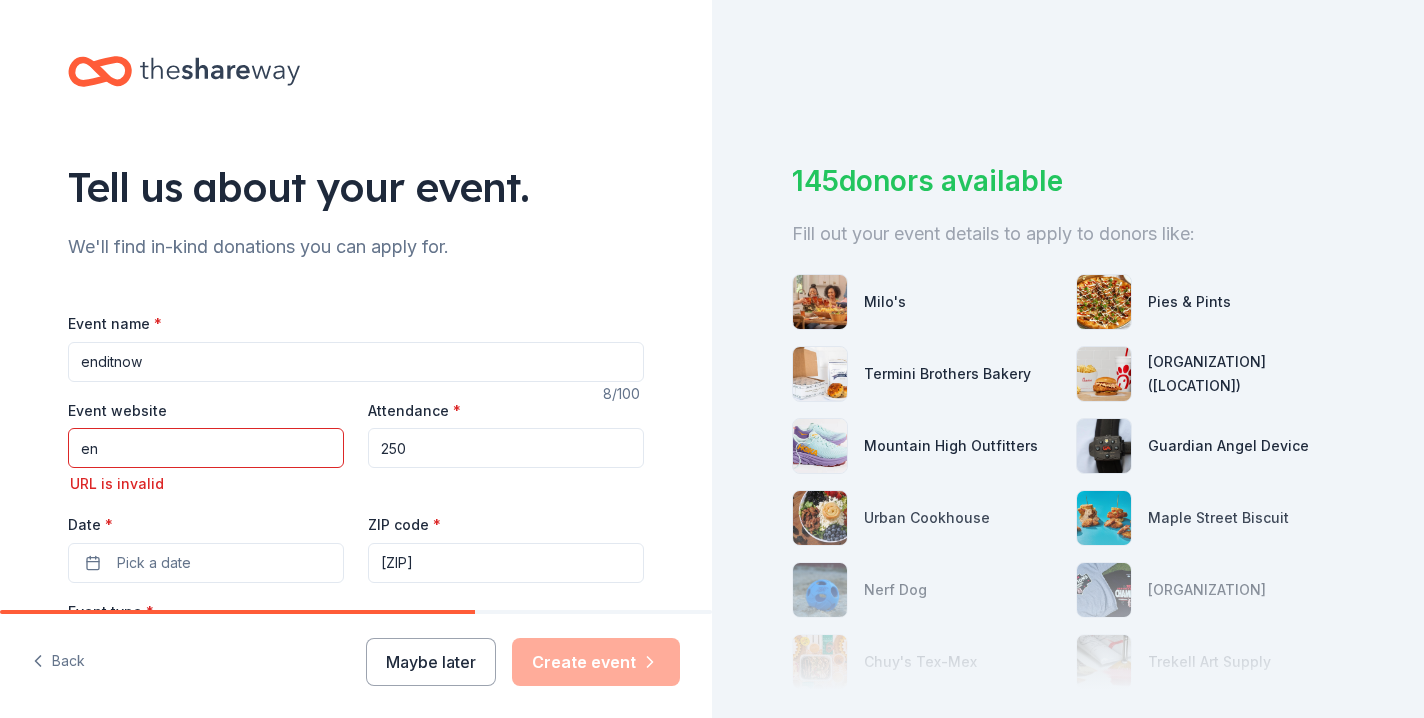 type on "e" 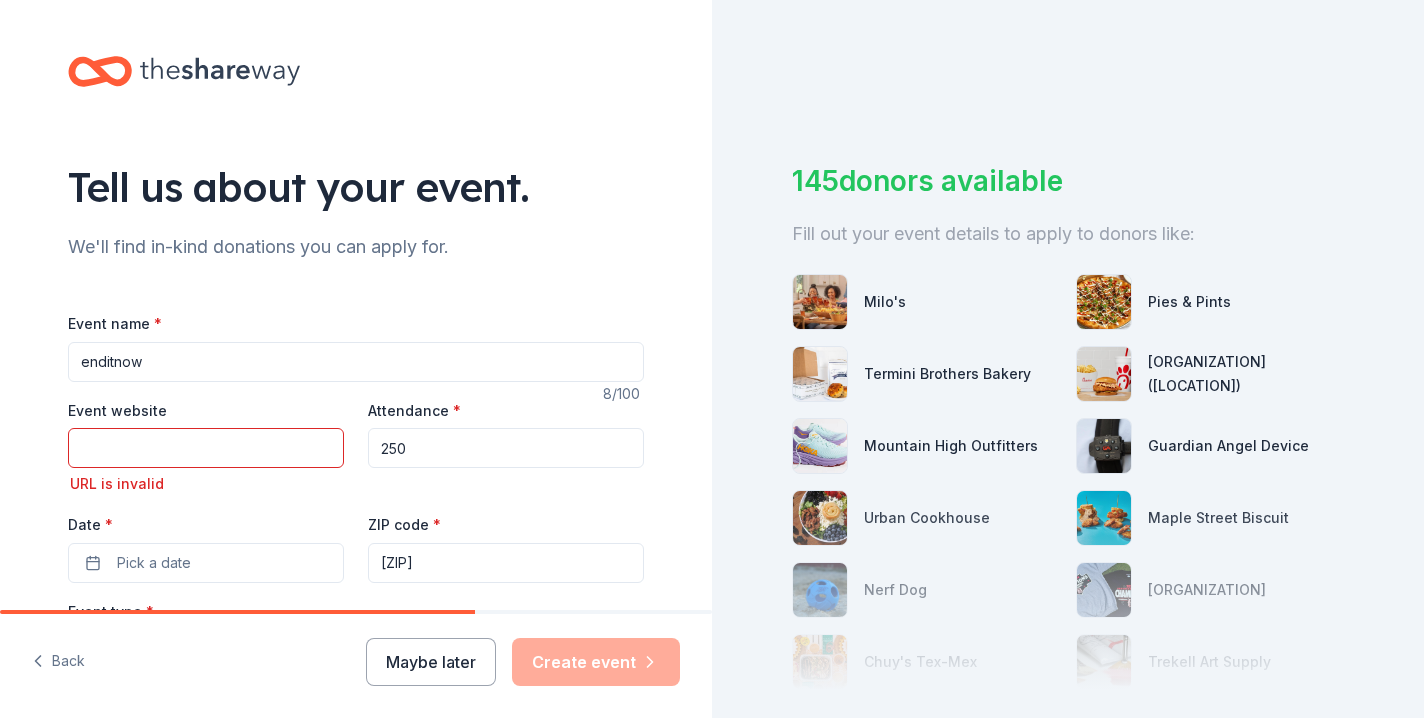 click on "250" at bounding box center [506, 448] 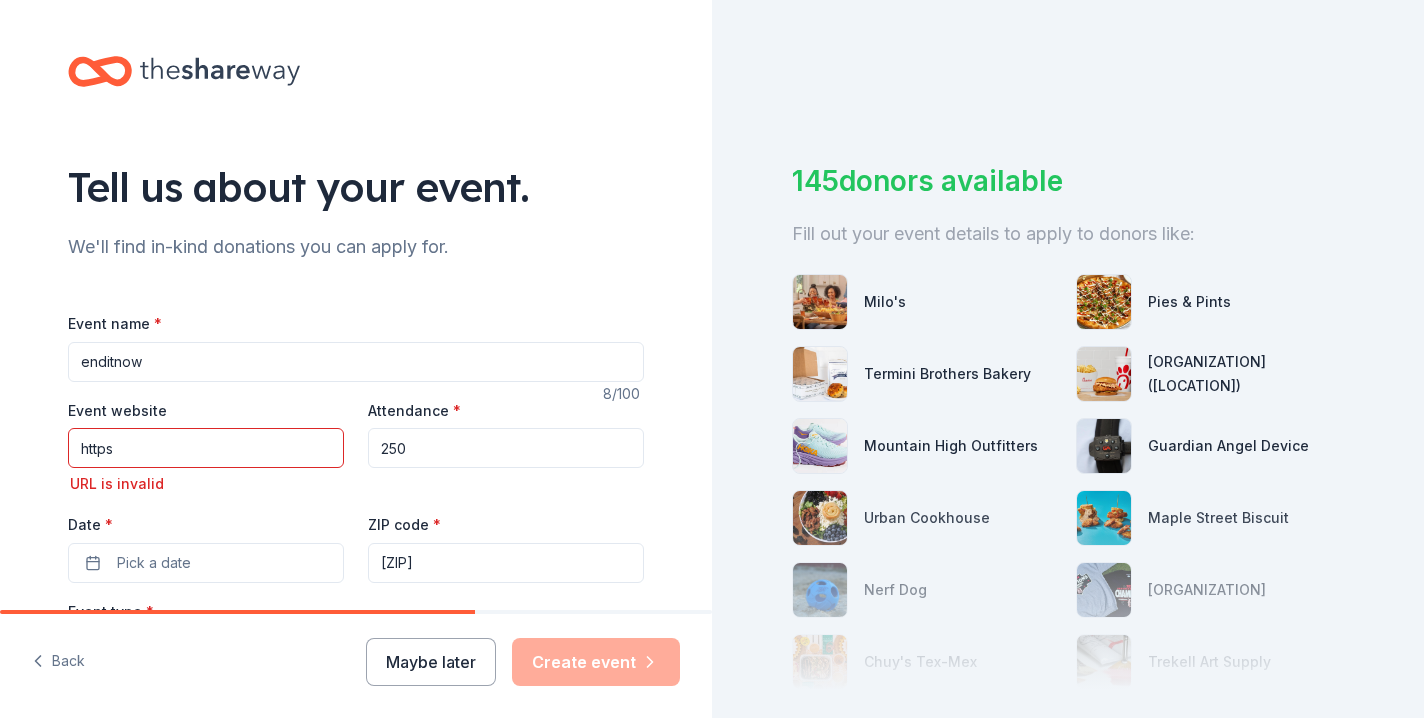 click on "https" at bounding box center [206, 448] 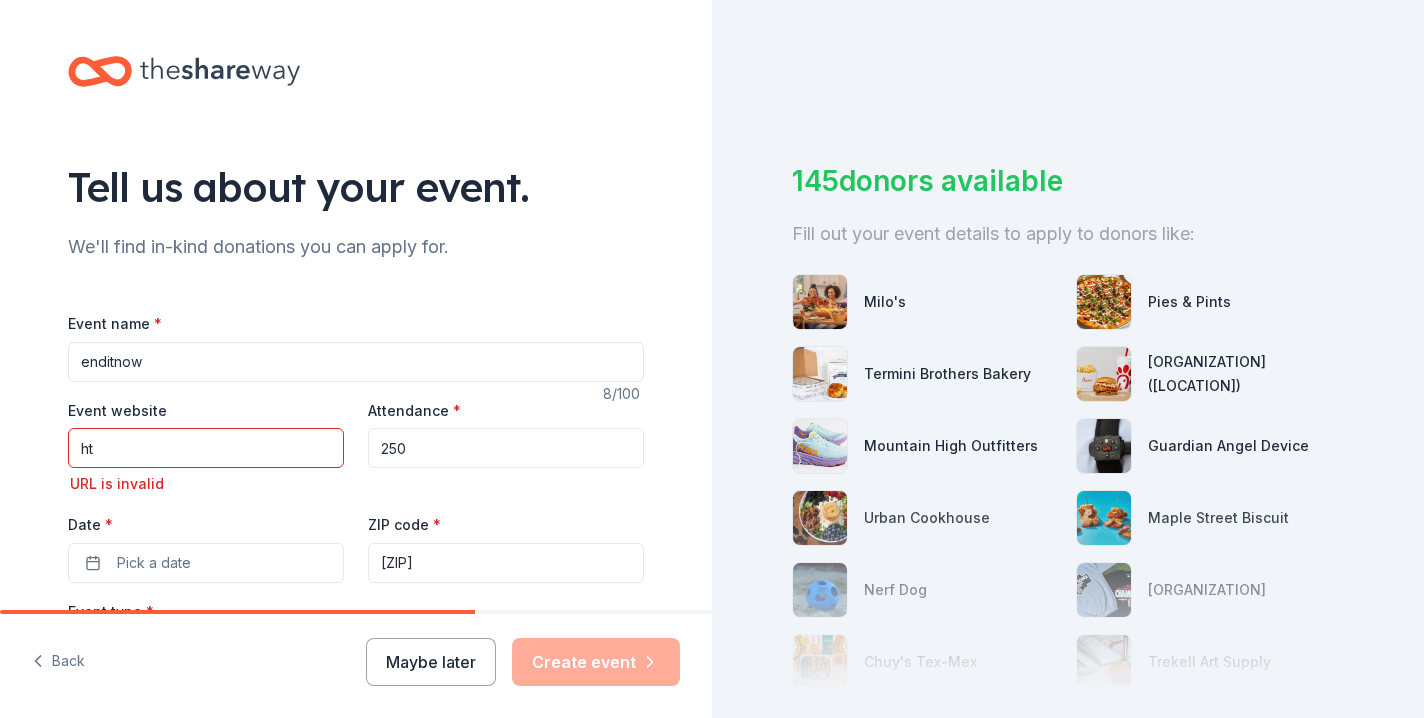 type on "h" 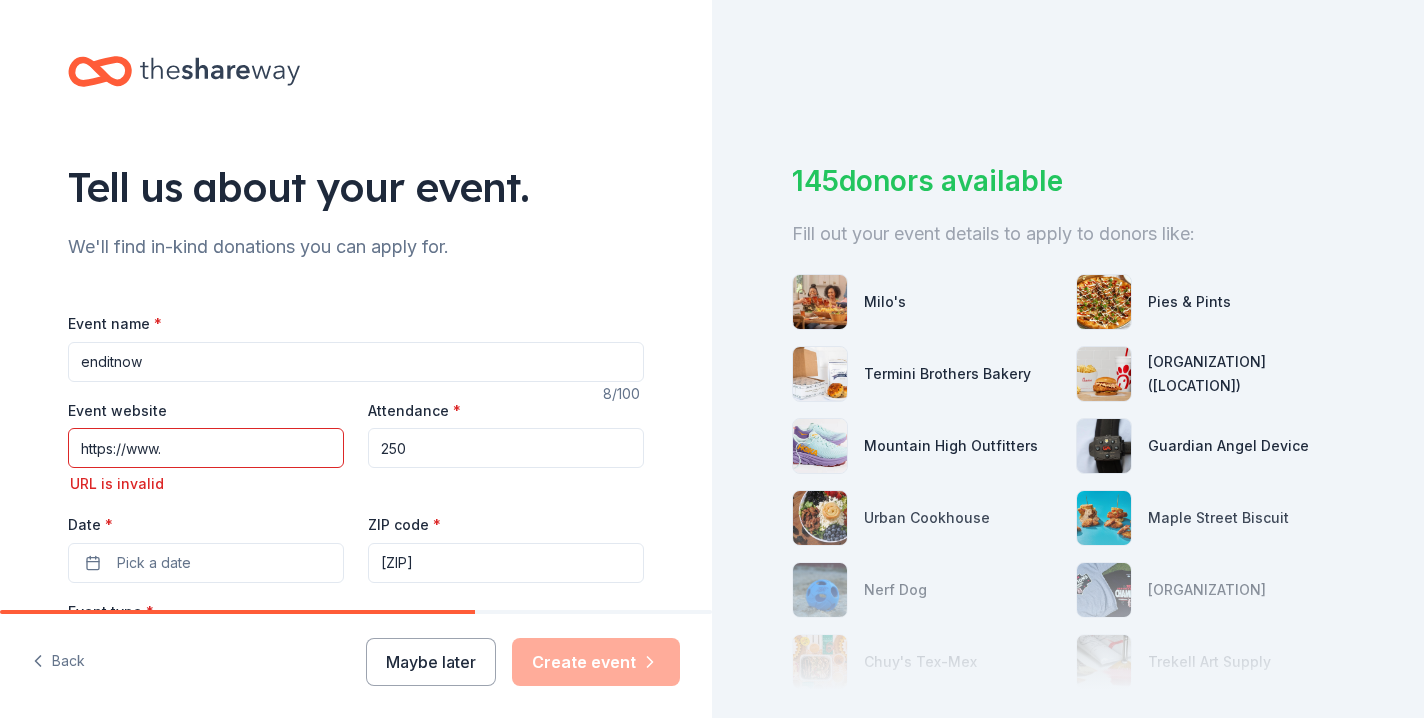 paste on "enditnow.org" 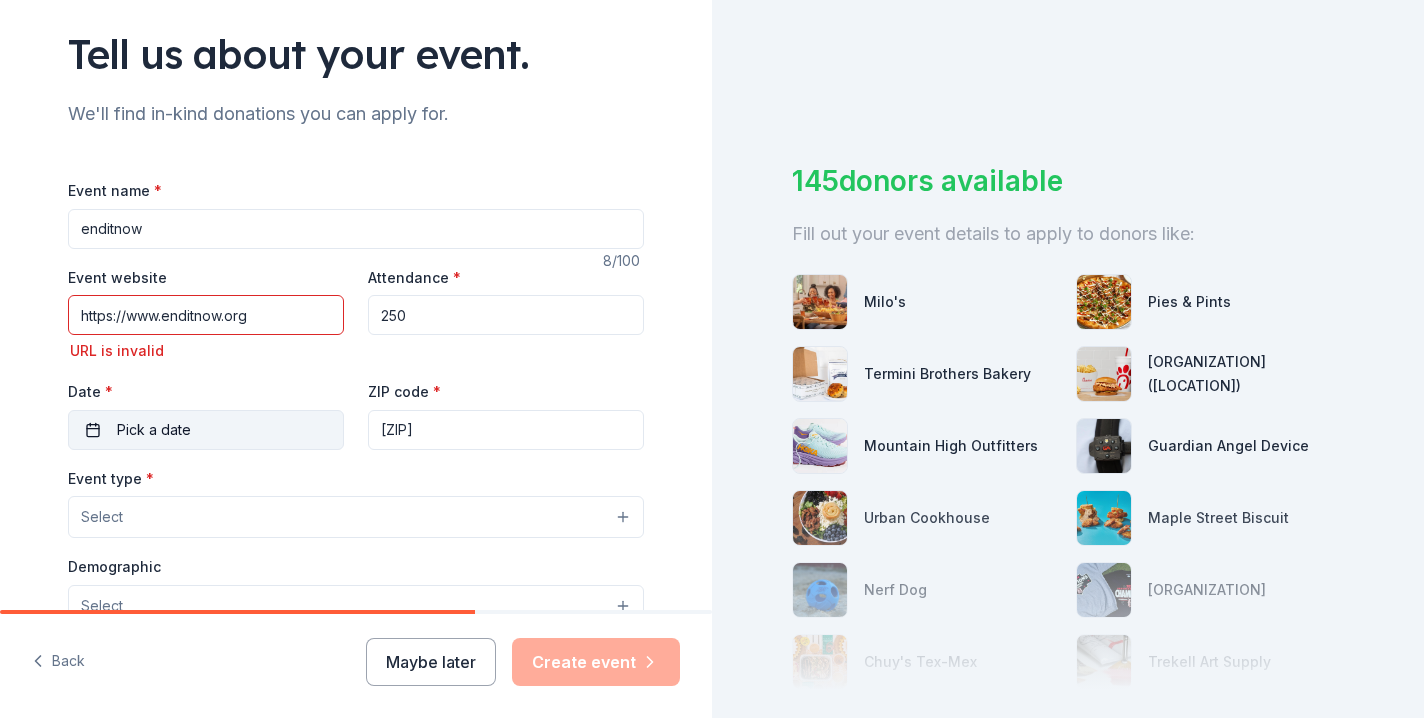scroll, scrollTop: 135, scrollLeft: 0, axis: vertical 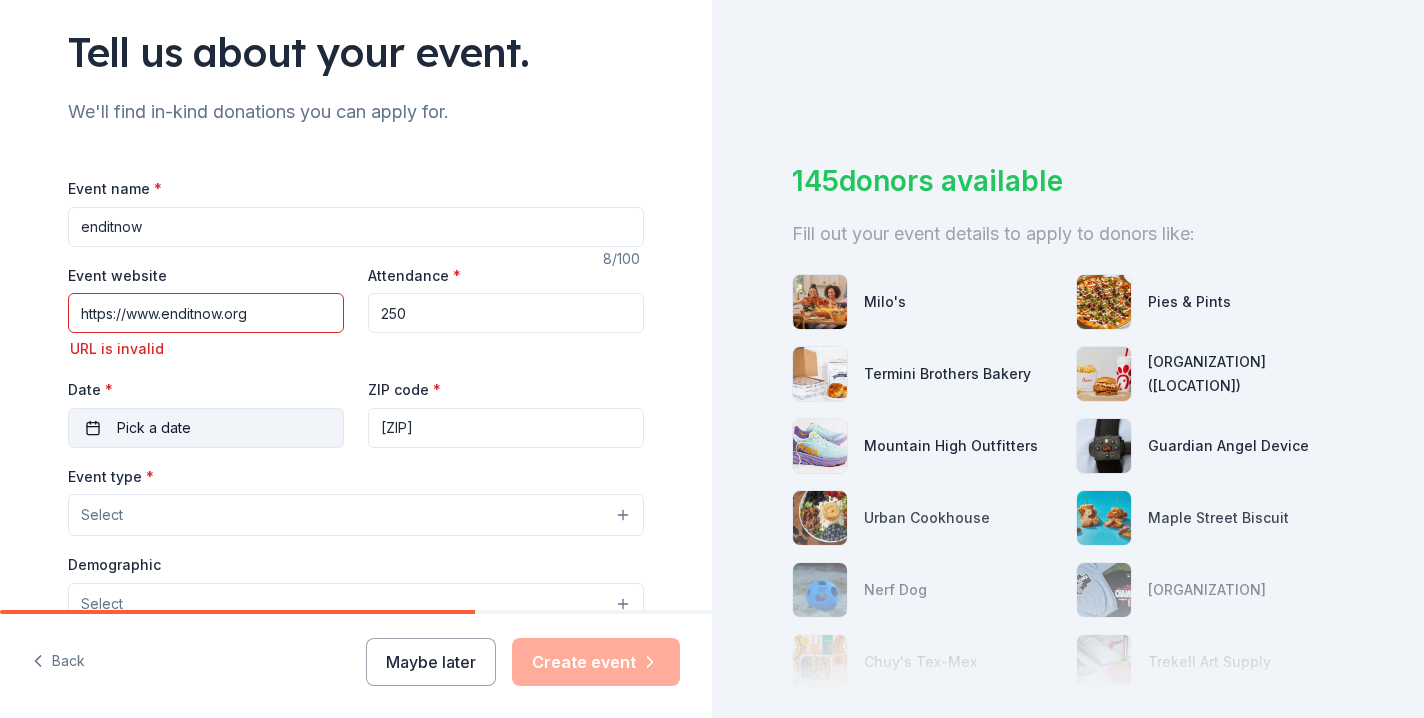 type on "https://www.enditnow.org" 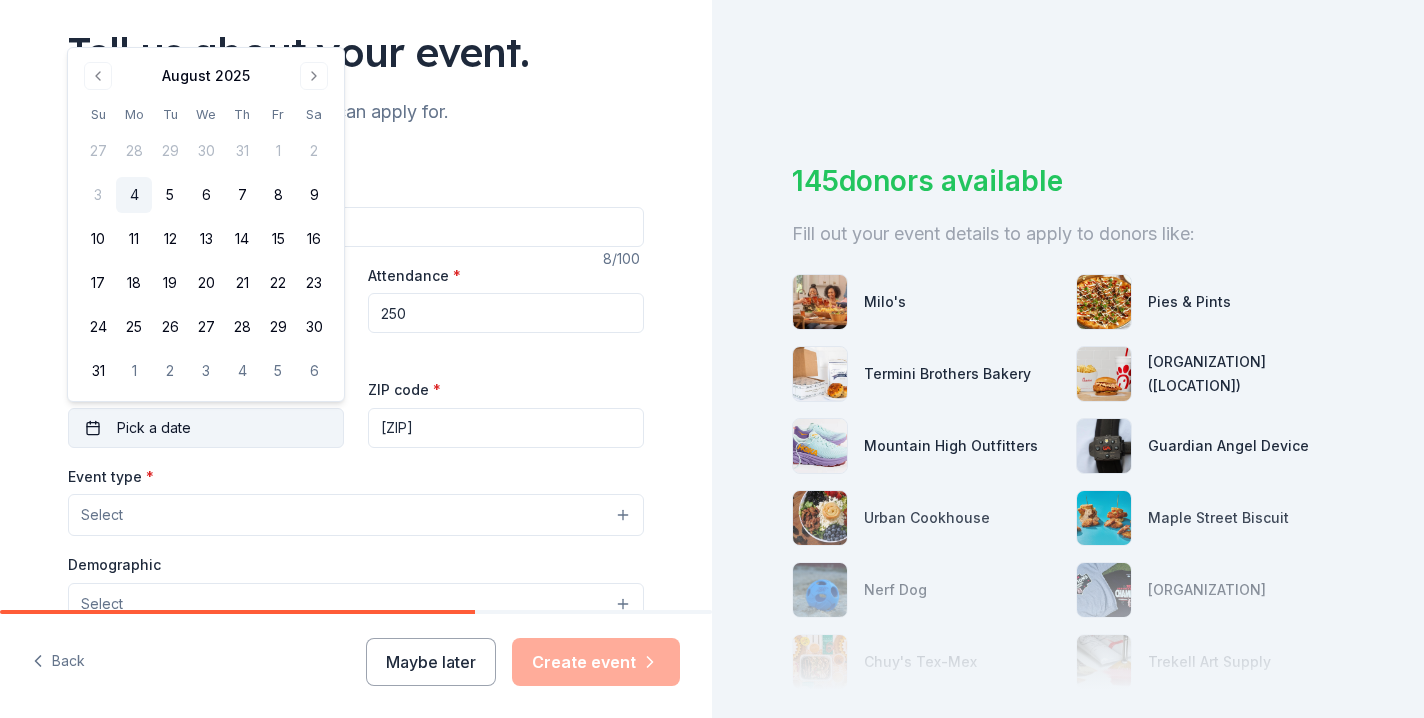 click on "Pick a date" at bounding box center (154, 428) 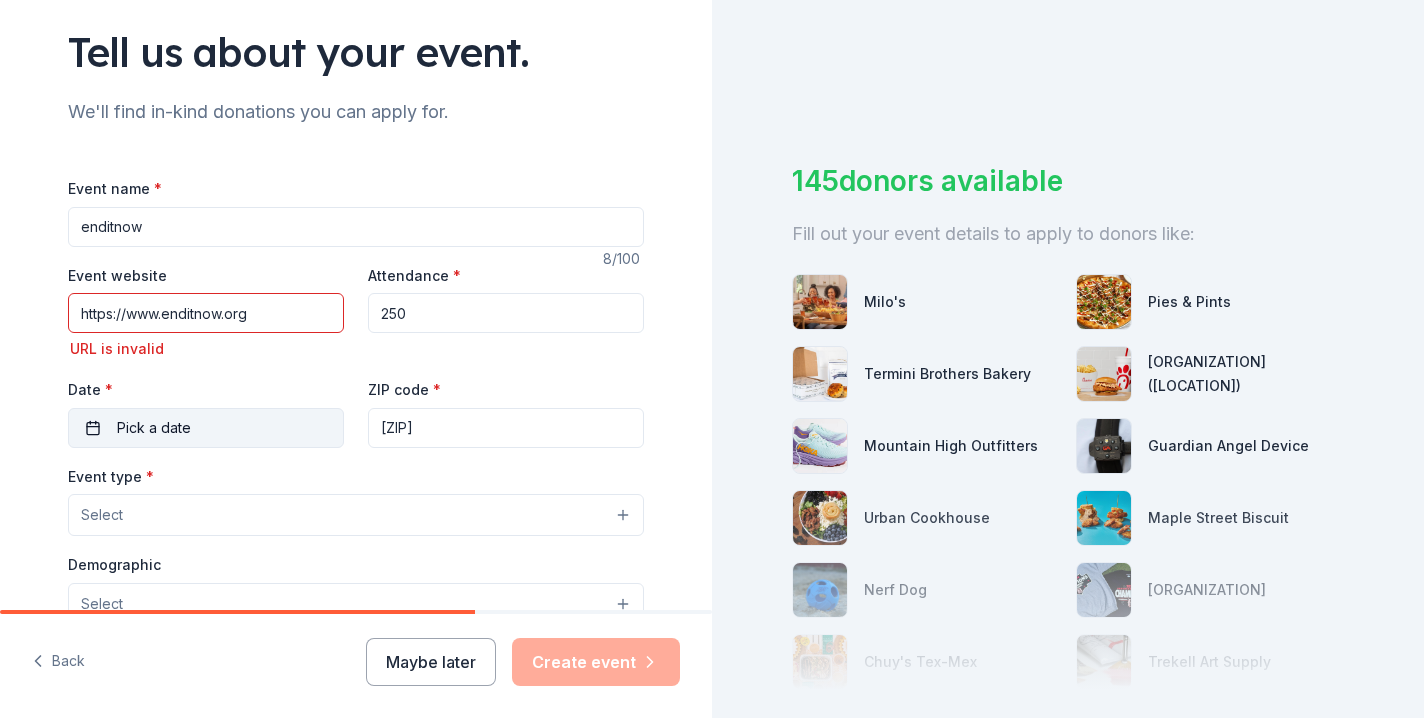 click on "Pick a date" at bounding box center (154, 428) 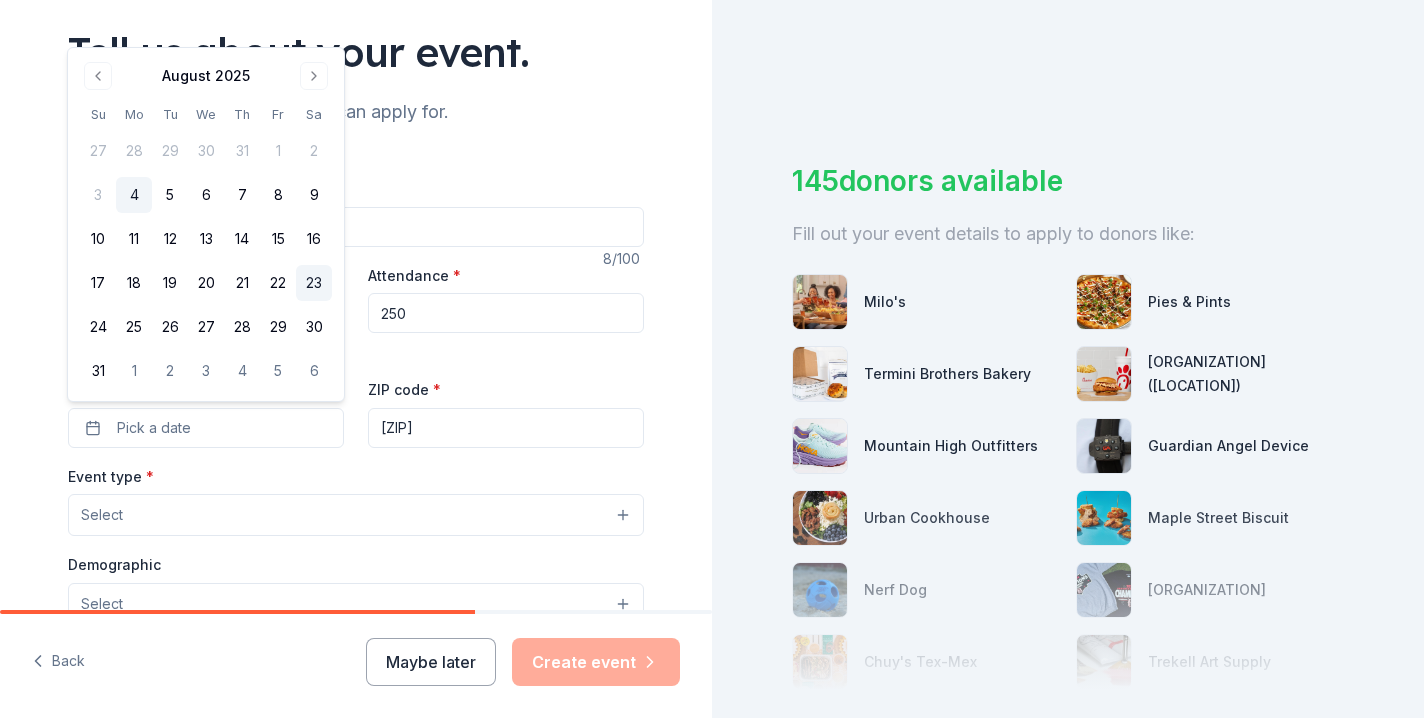 click on "23" at bounding box center [314, 283] 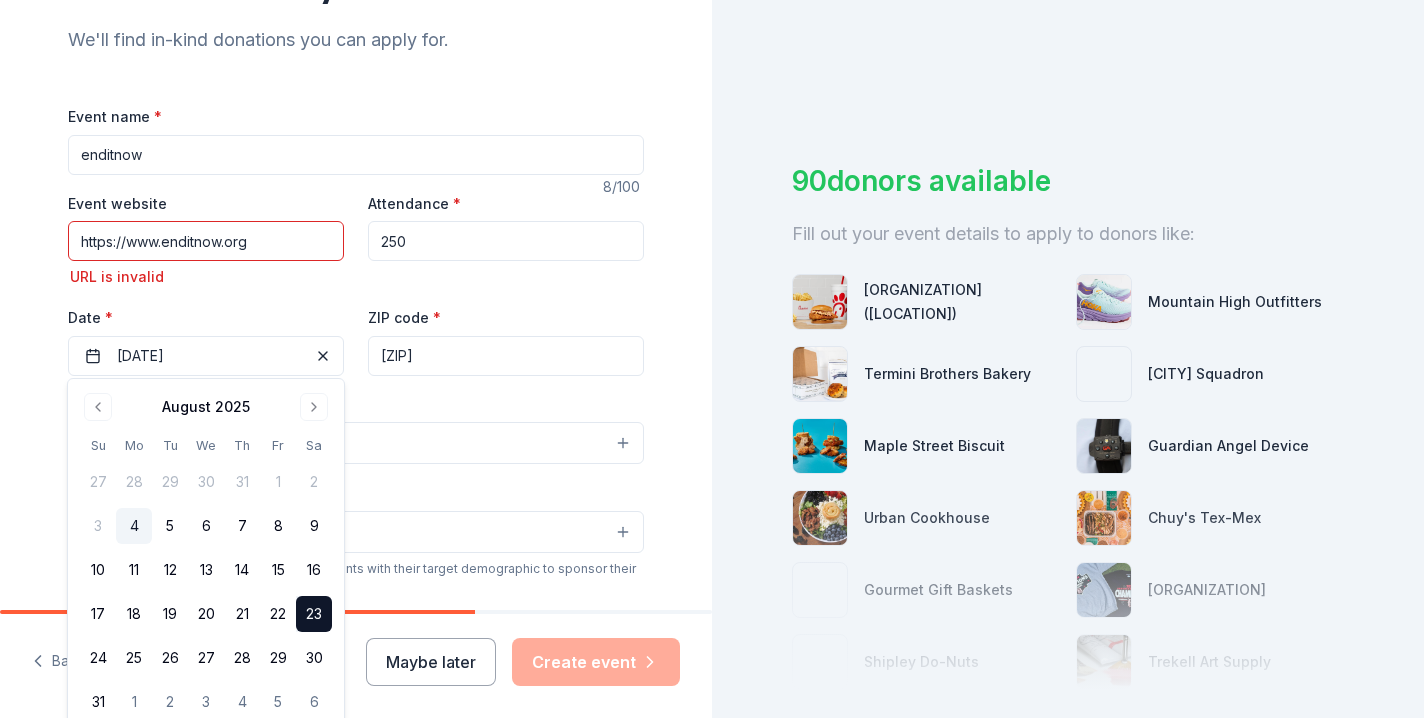scroll, scrollTop: 221, scrollLeft: 0, axis: vertical 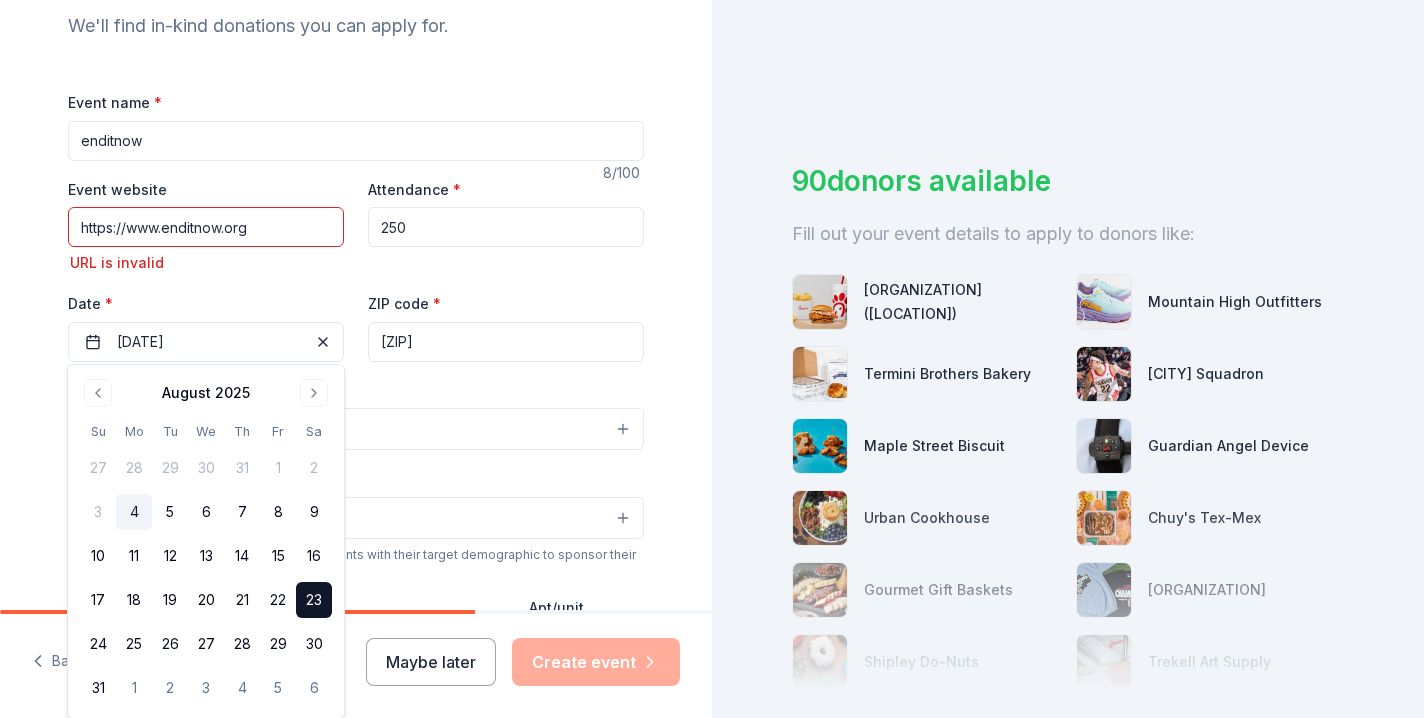 click on "Event type * Select" at bounding box center [356, 414] 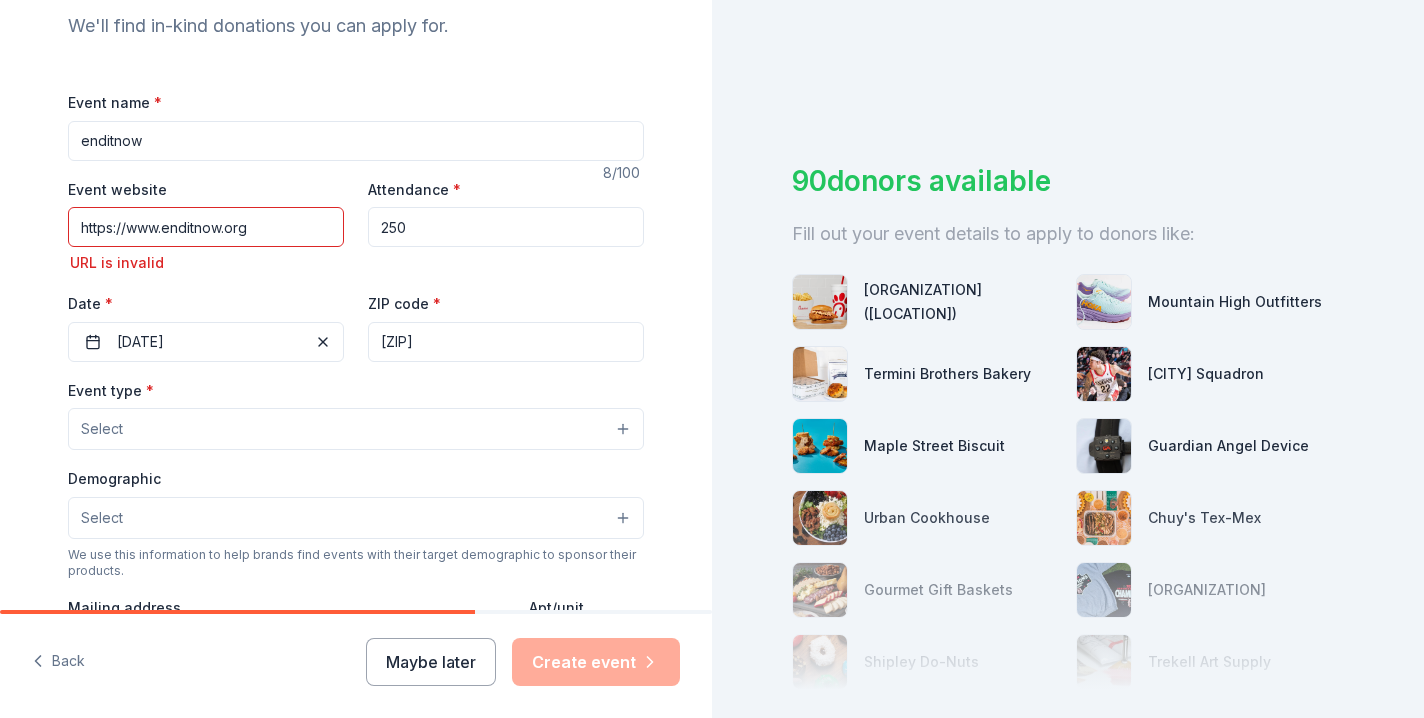 click on "Select" at bounding box center [356, 429] 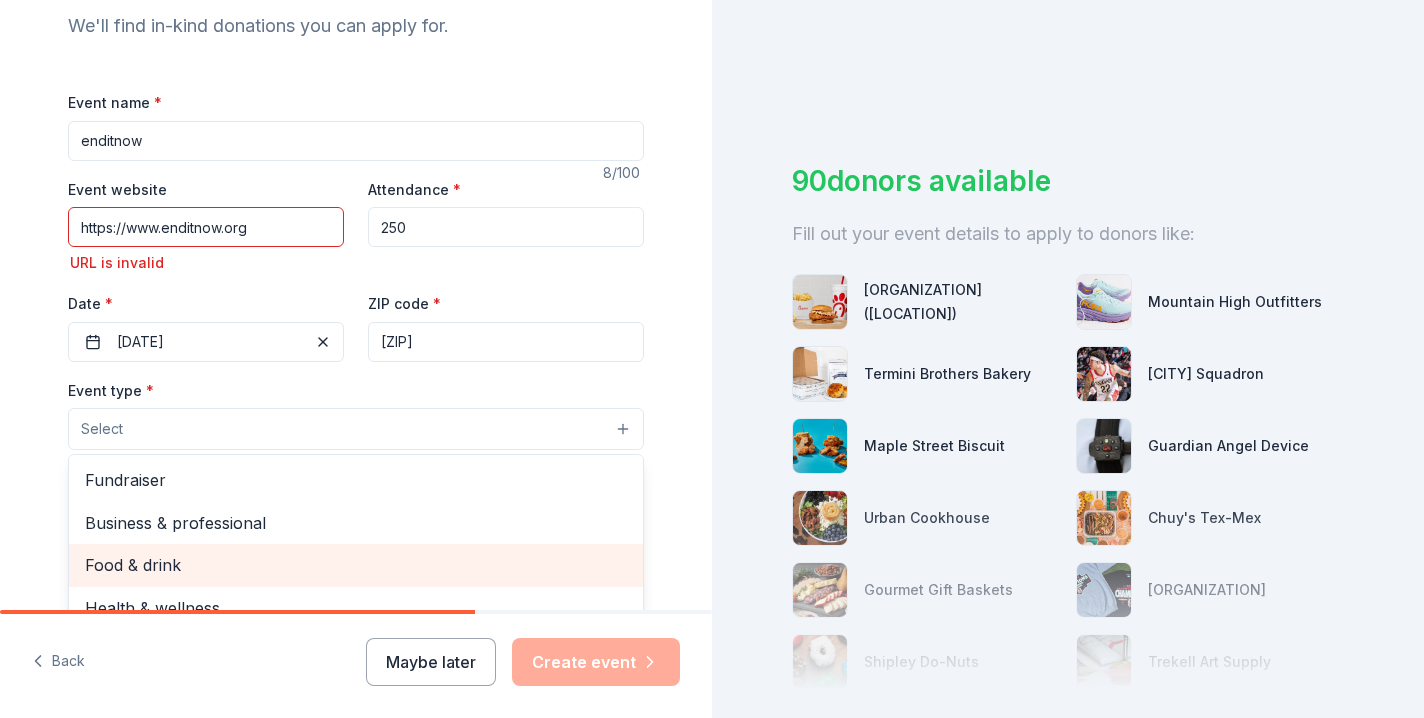 scroll, scrollTop: 0, scrollLeft: 0, axis: both 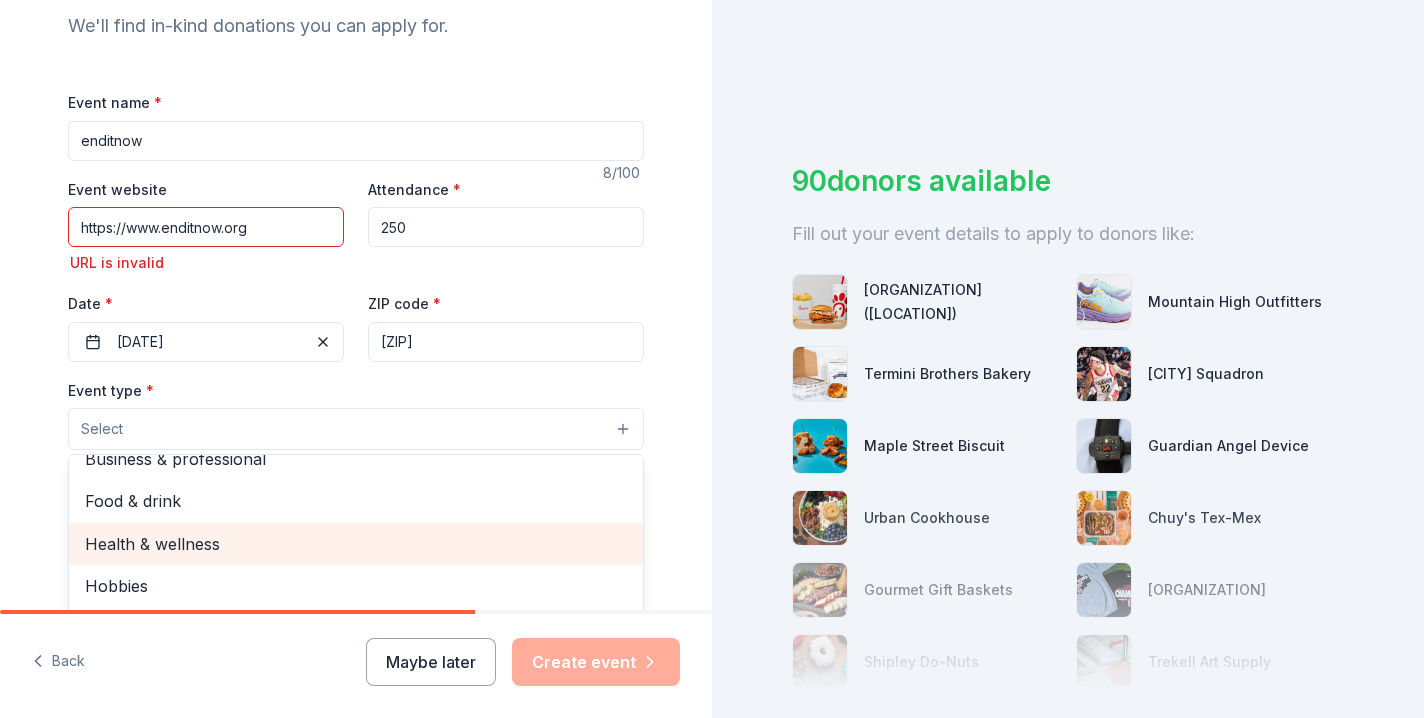 click on "Health & wellness" at bounding box center (356, 544) 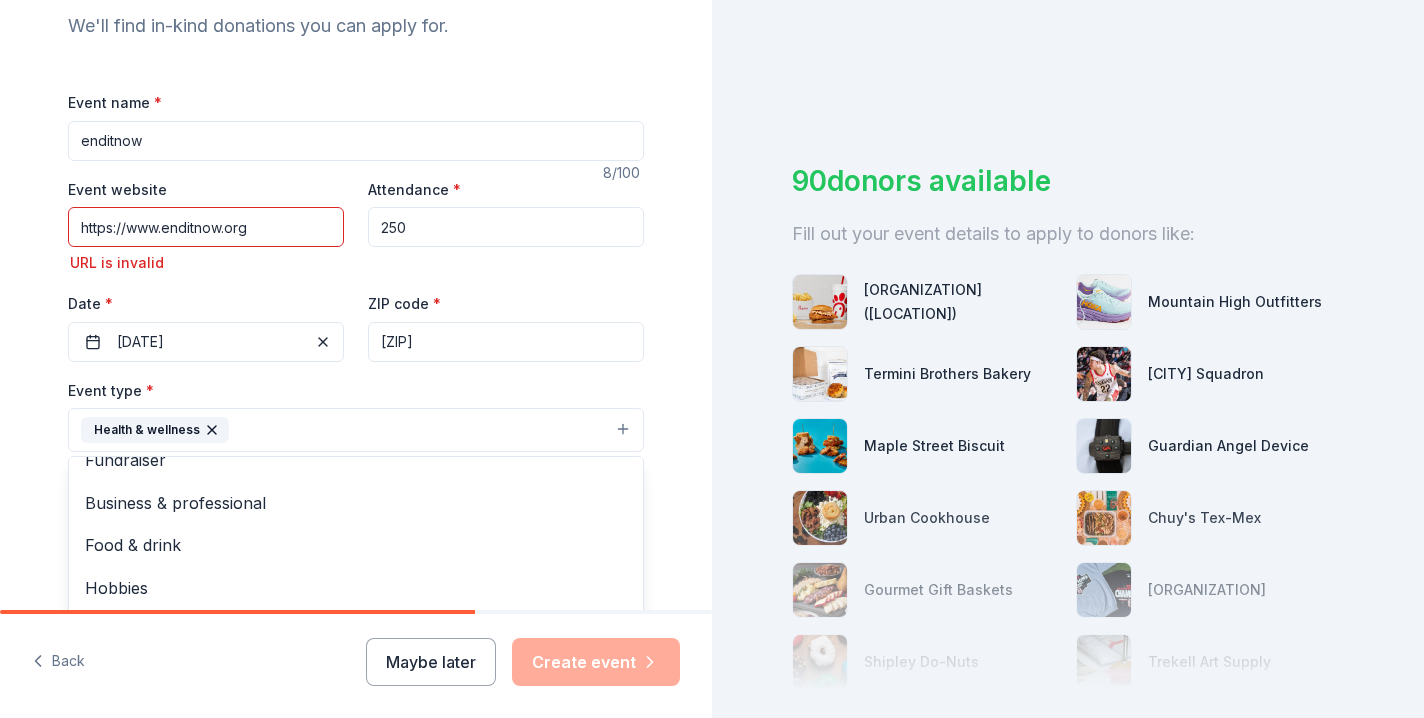 click on "Health & wellness" at bounding box center [356, 430] 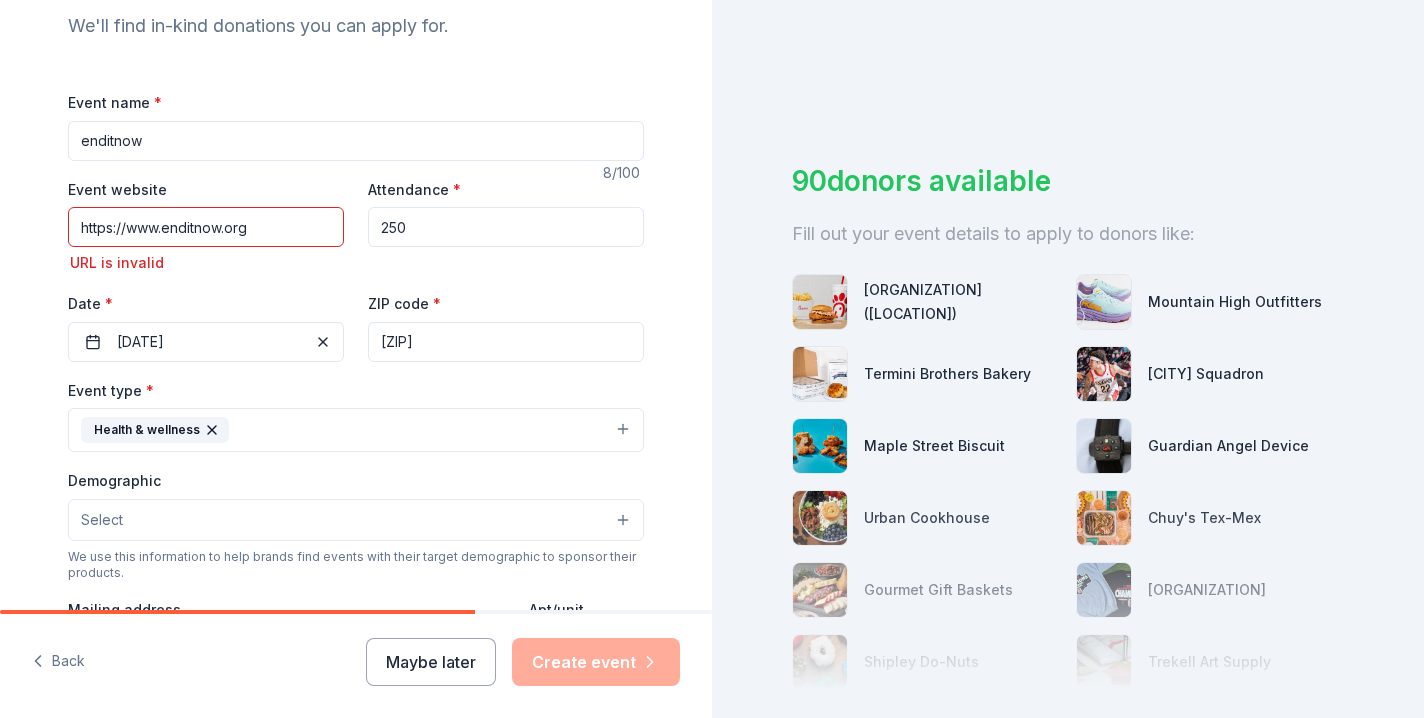 click on "Select" at bounding box center (356, 520) 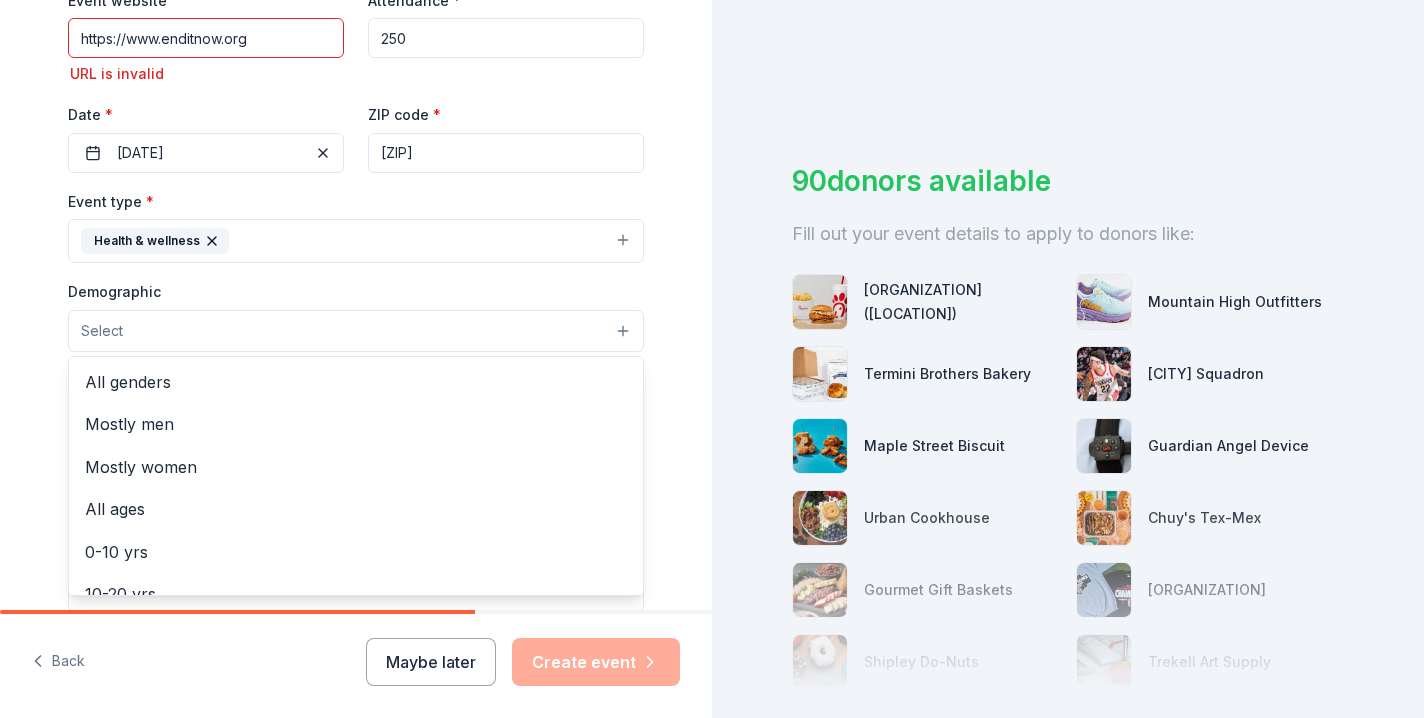 scroll, scrollTop: 411, scrollLeft: 0, axis: vertical 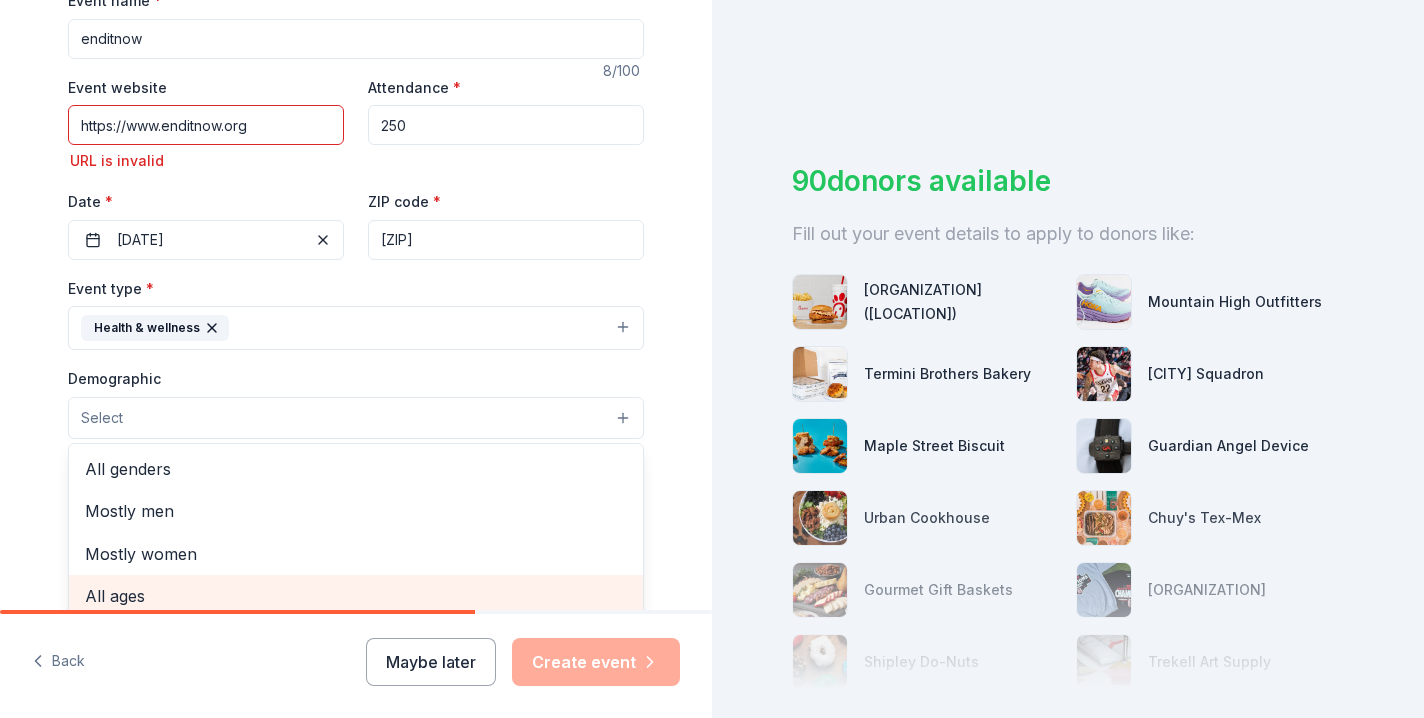 click on "All ages" at bounding box center [356, 596] 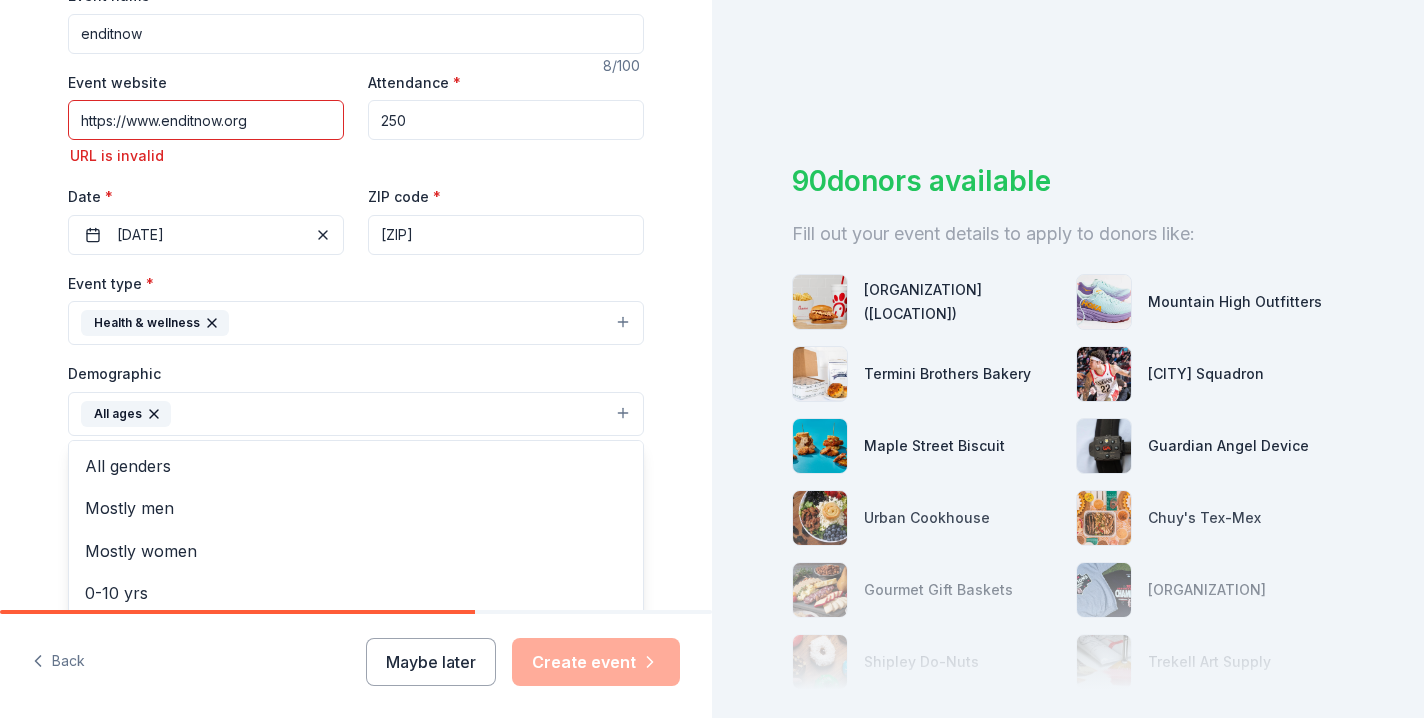 scroll, scrollTop: 0, scrollLeft: 0, axis: both 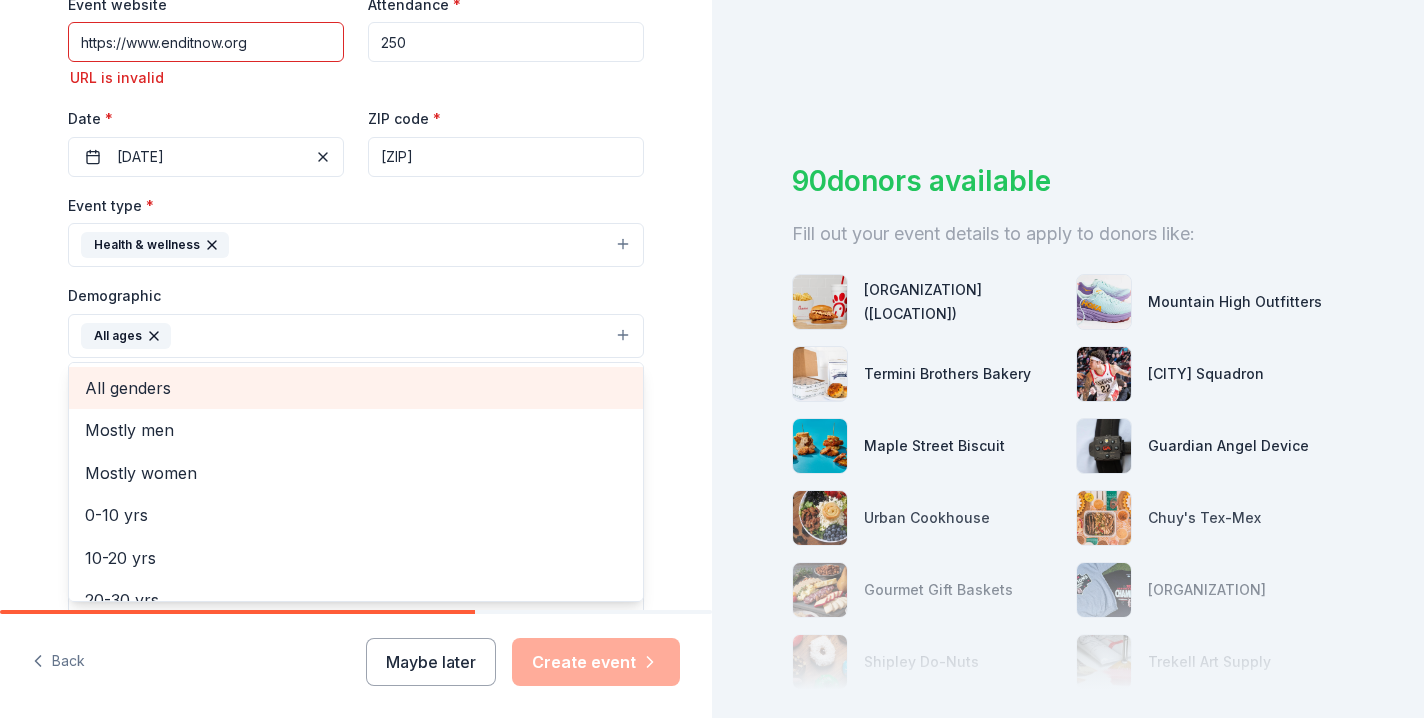 click on "All genders" at bounding box center [356, 388] 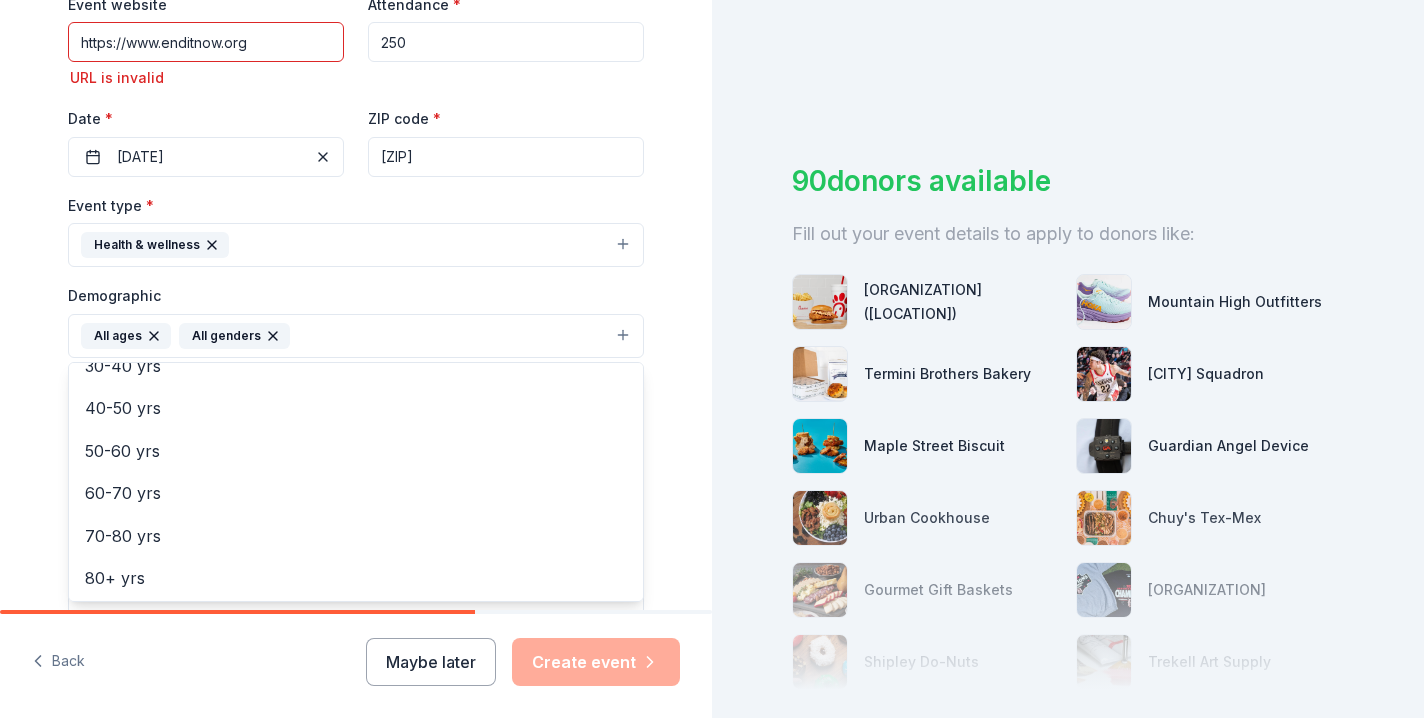 scroll, scrollTop: 232, scrollLeft: 0, axis: vertical 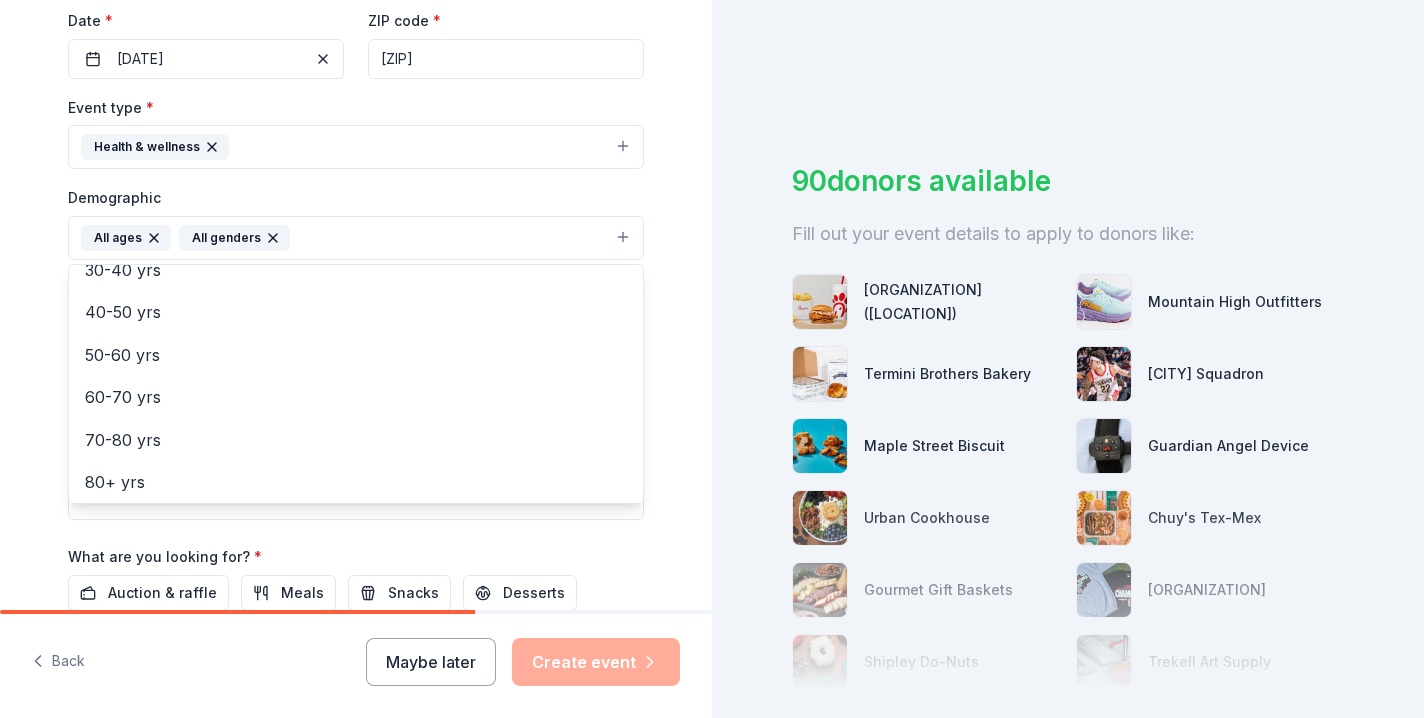 click on "Tell us about your event. We'll find in-kind donations you can apply for. Event name * enditnow 8 /100 Event website https://www.enditnow.org URL is invalid Attendance * 250 Date * 08/23/2025 ZIP code * 35216 Event type * Health & wellness Demographic All ages All genders Mostly men Mostly women 0-10 yrs 10-20 yrs 20-30 yrs 30-40 yrs 40-50 yrs 50-60 yrs 60-70 yrs 70-80 yrs 80+ yrs We use this information to help brands find events with their target demographic to sponsor their products. Mailing address Apt/unit Description What are you looking for? * Auction & raffle Meals Snacks Desserts Alcohol Beverages Send me reminders Email me reminders of donor application deadlines Recurring event" at bounding box center (356, 177) 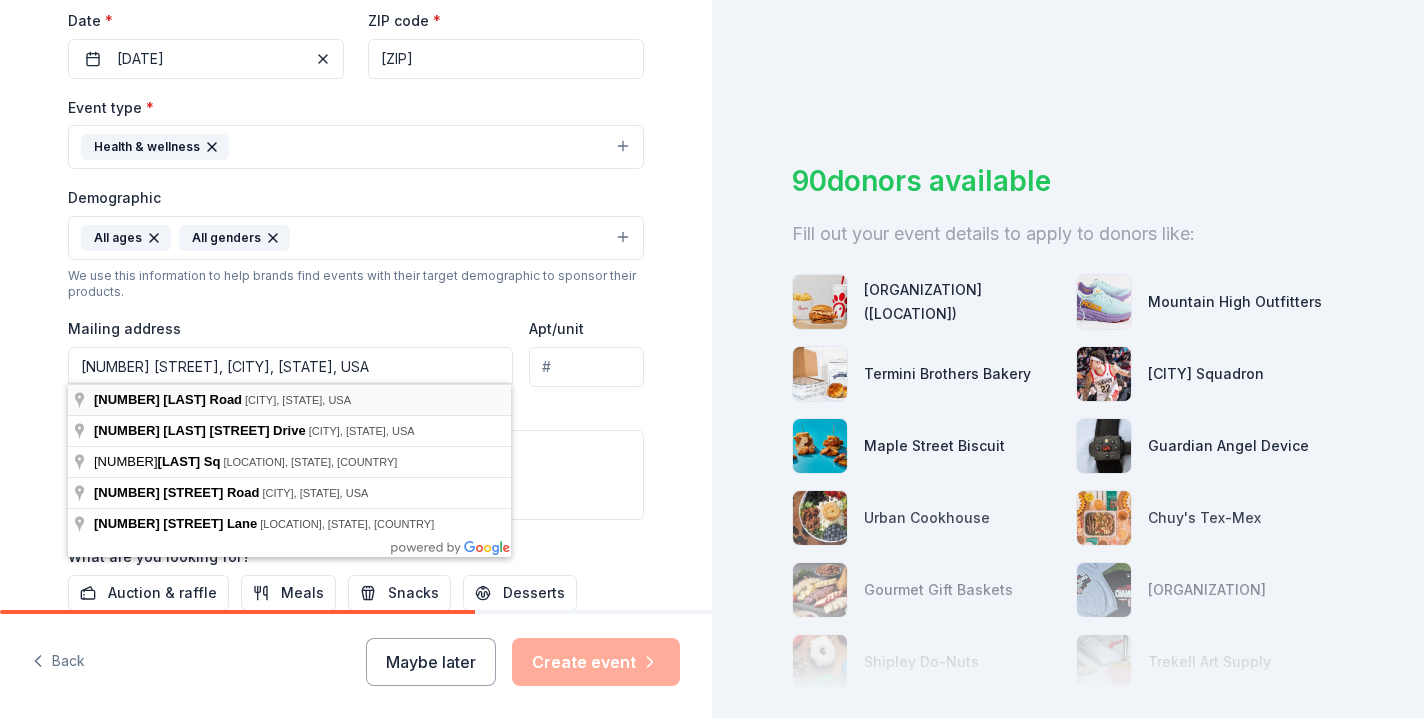 type on "[NUMBER] [STREET], [CITY], [STATE], [ZIP]" 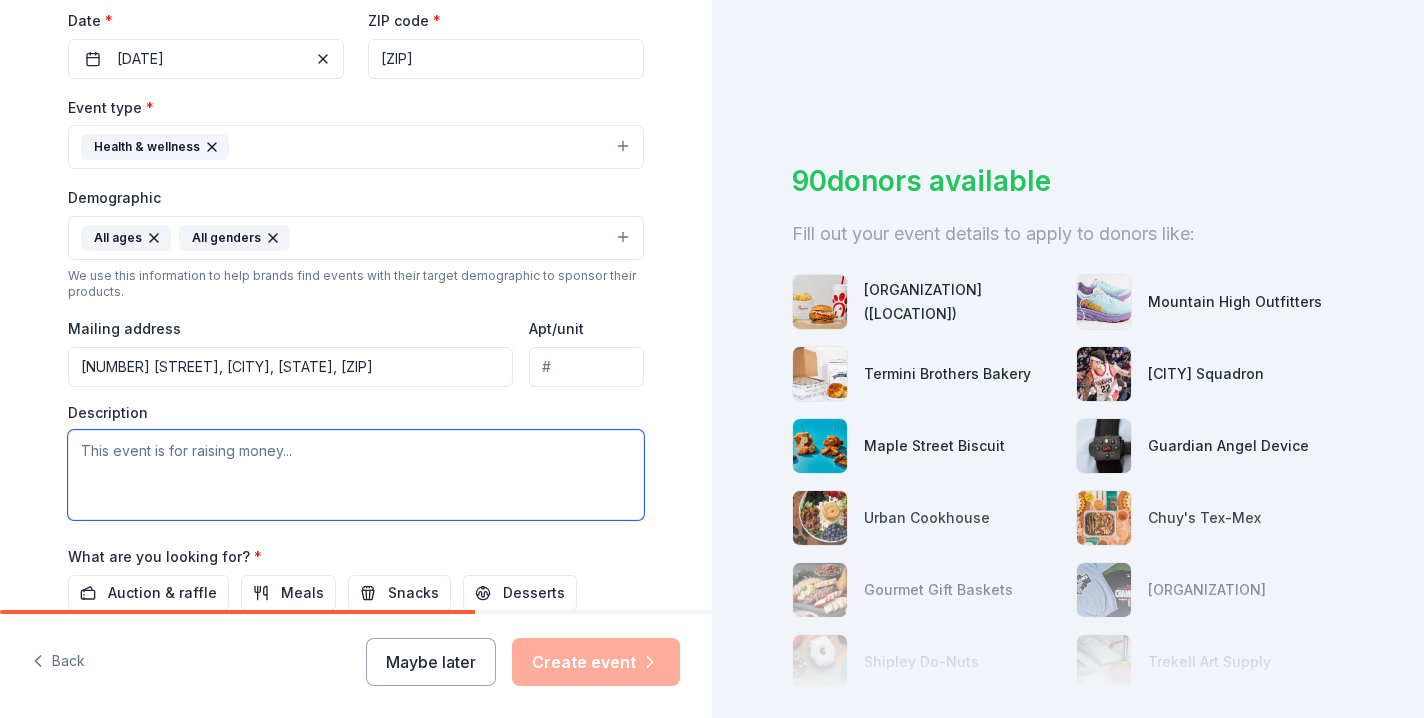 drag, startPoint x: 297, startPoint y: 447, endPoint x: 87, endPoint y: 438, distance: 210.19276 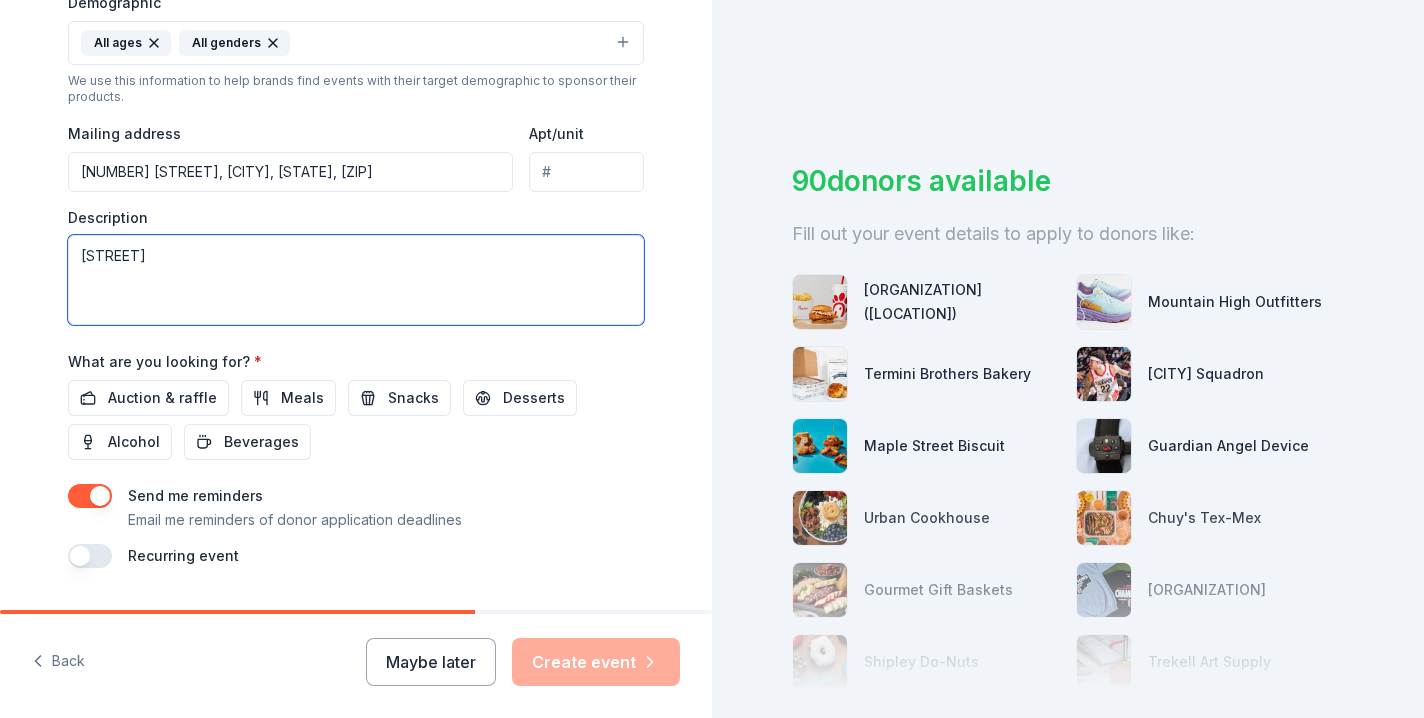 scroll, scrollTop: 700, scrollLeft: 0, axis: vertical 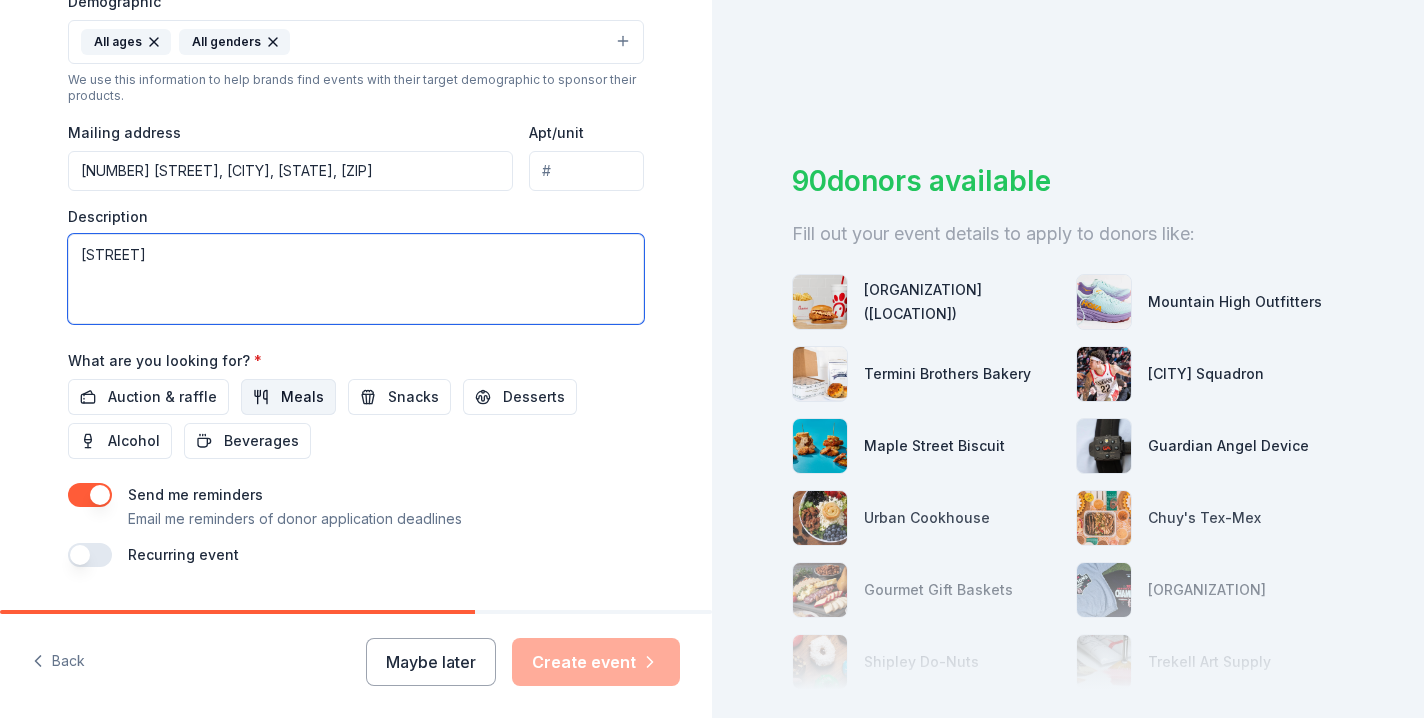 type on "[STREET]" 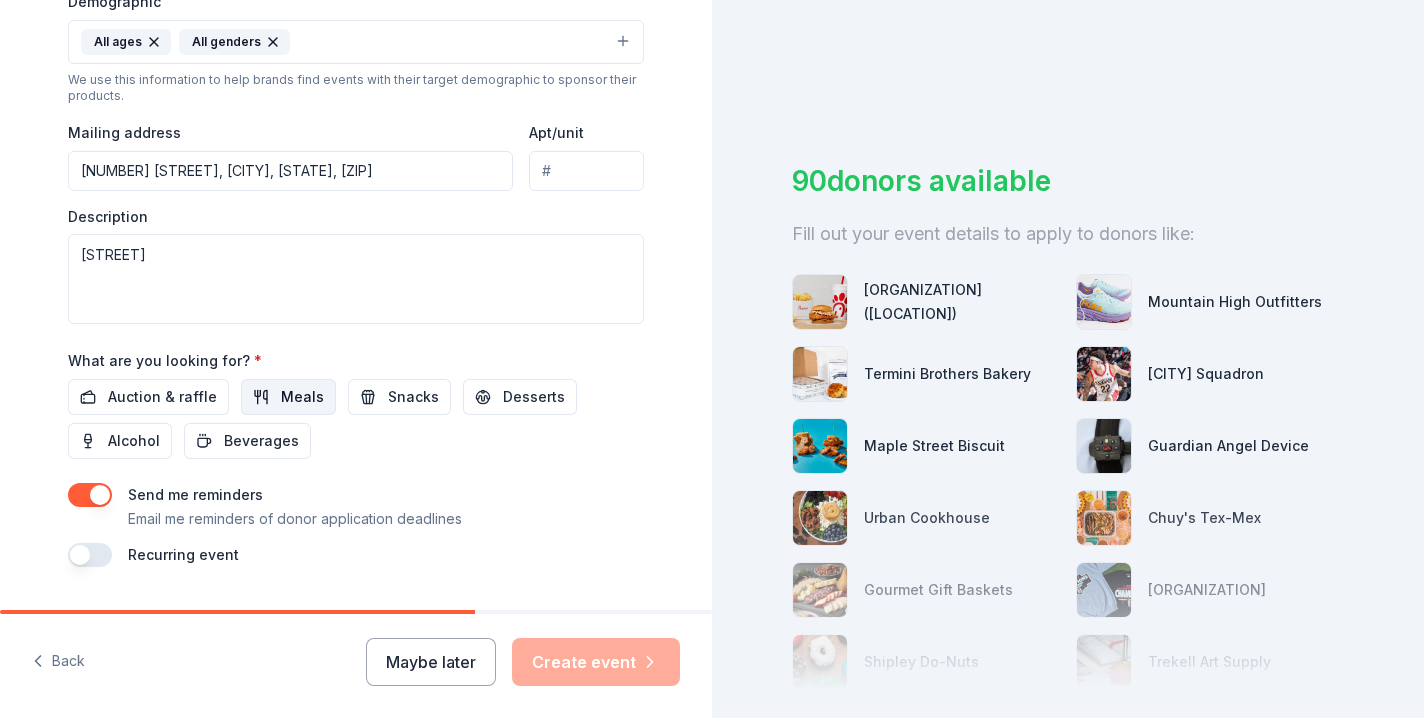 click on "Meals" at bounding box center [302, 397] 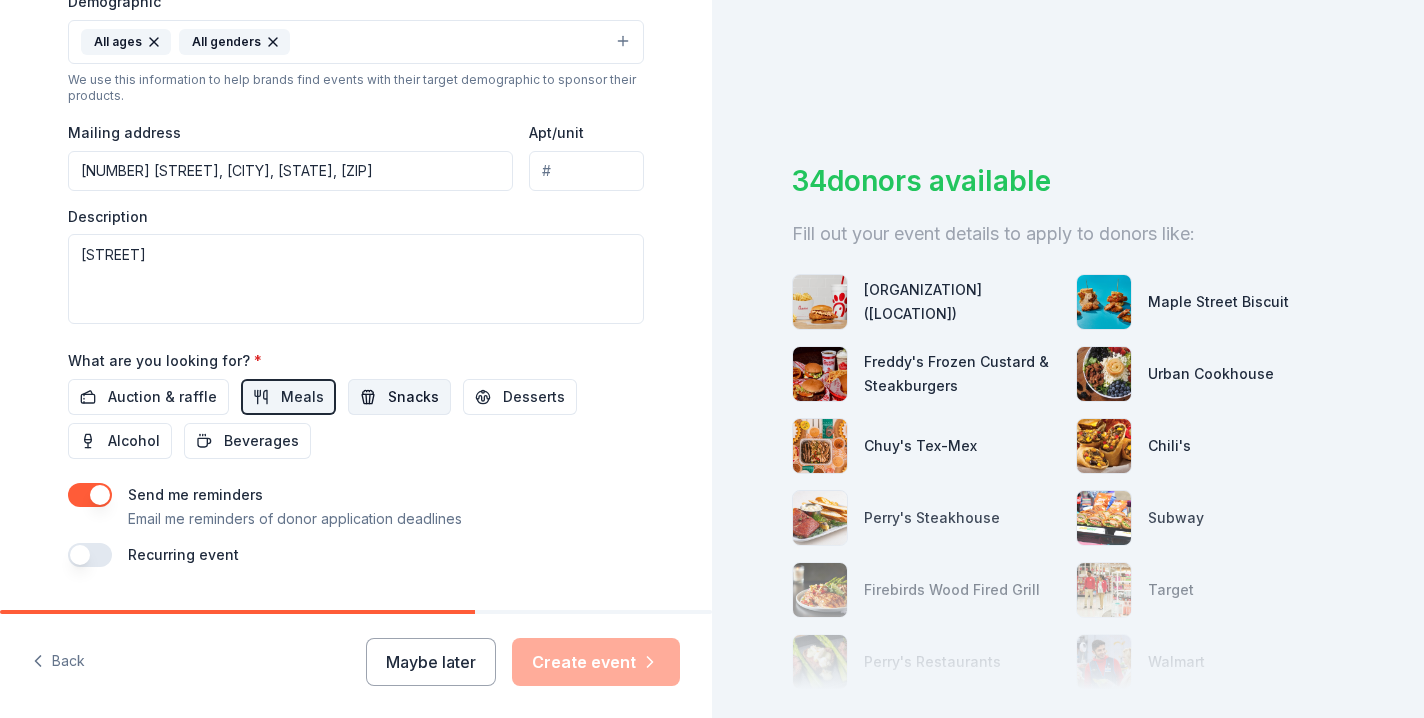 click on "Snacks" at bounding box center [399, 397] 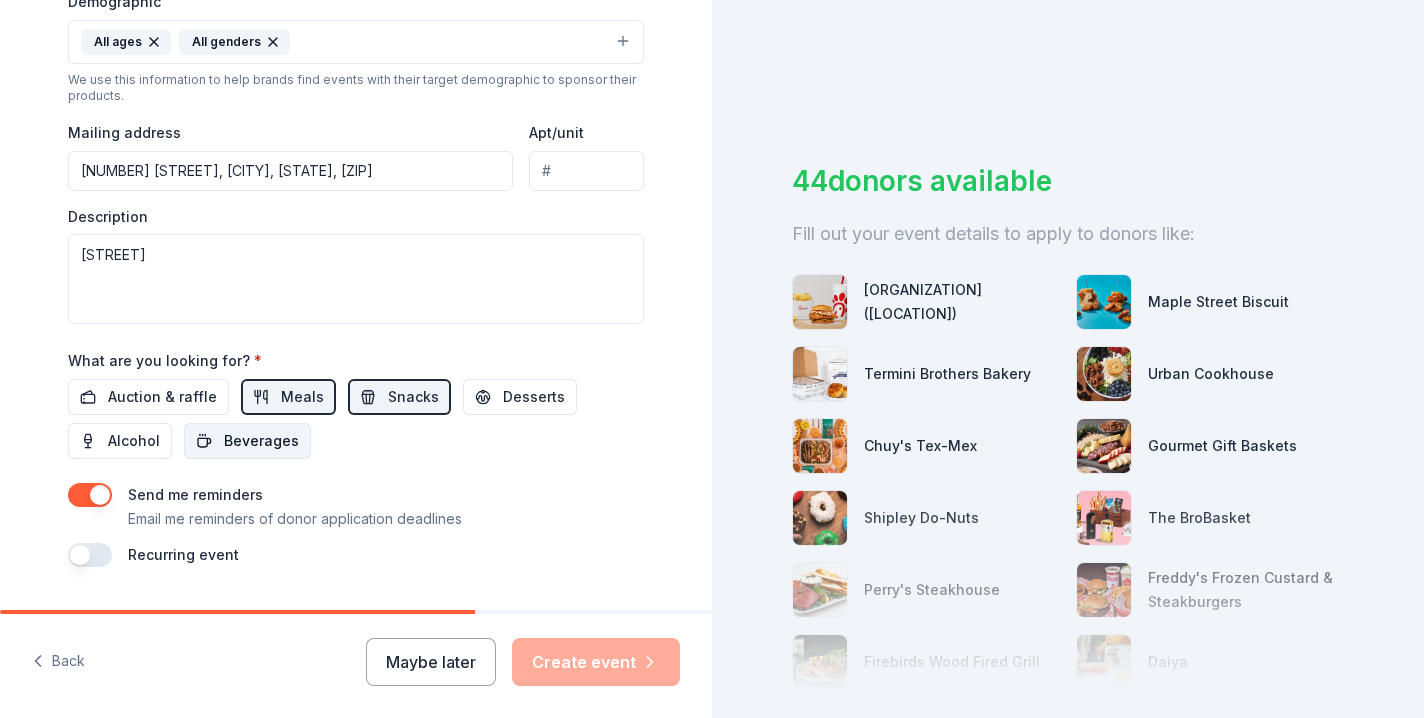 click on "Beverages" at bounding box center [261, 441] 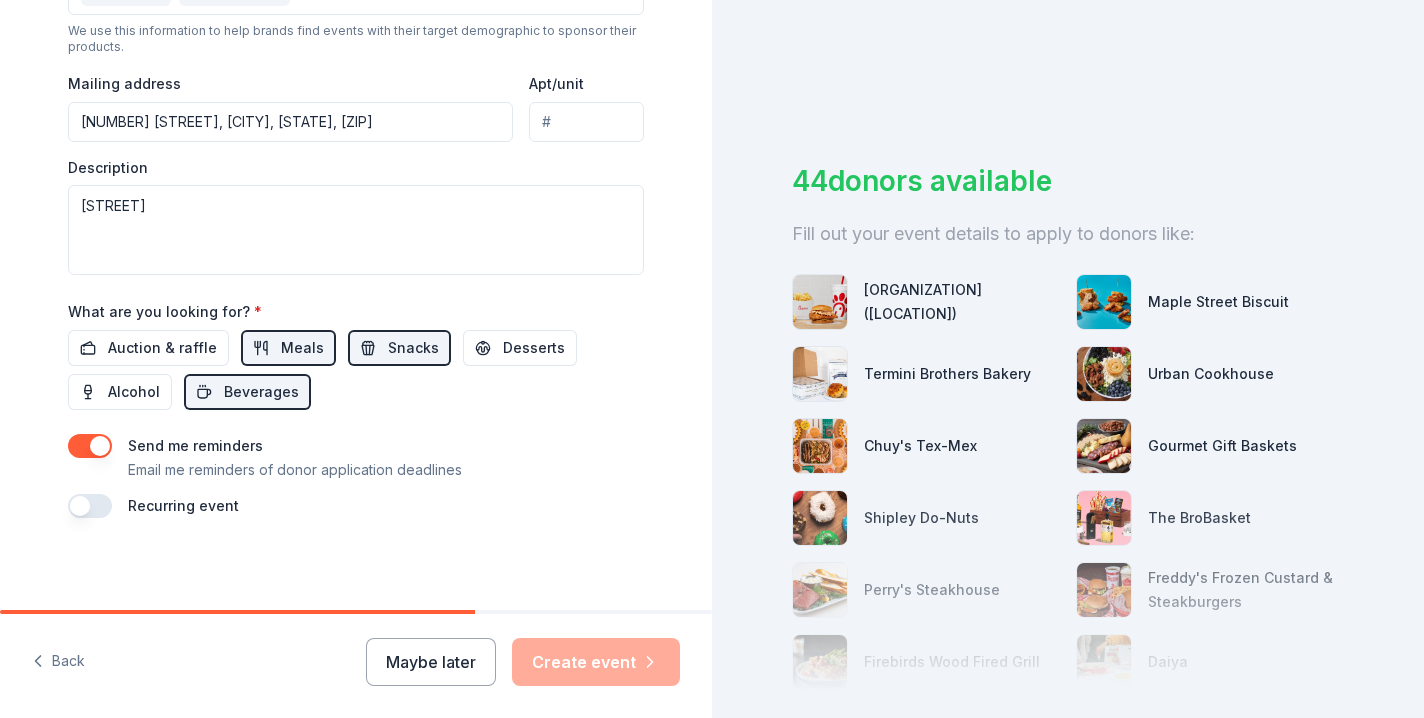 scroll, scrollTop: 748, scrollLeft: 0, axis: vertical 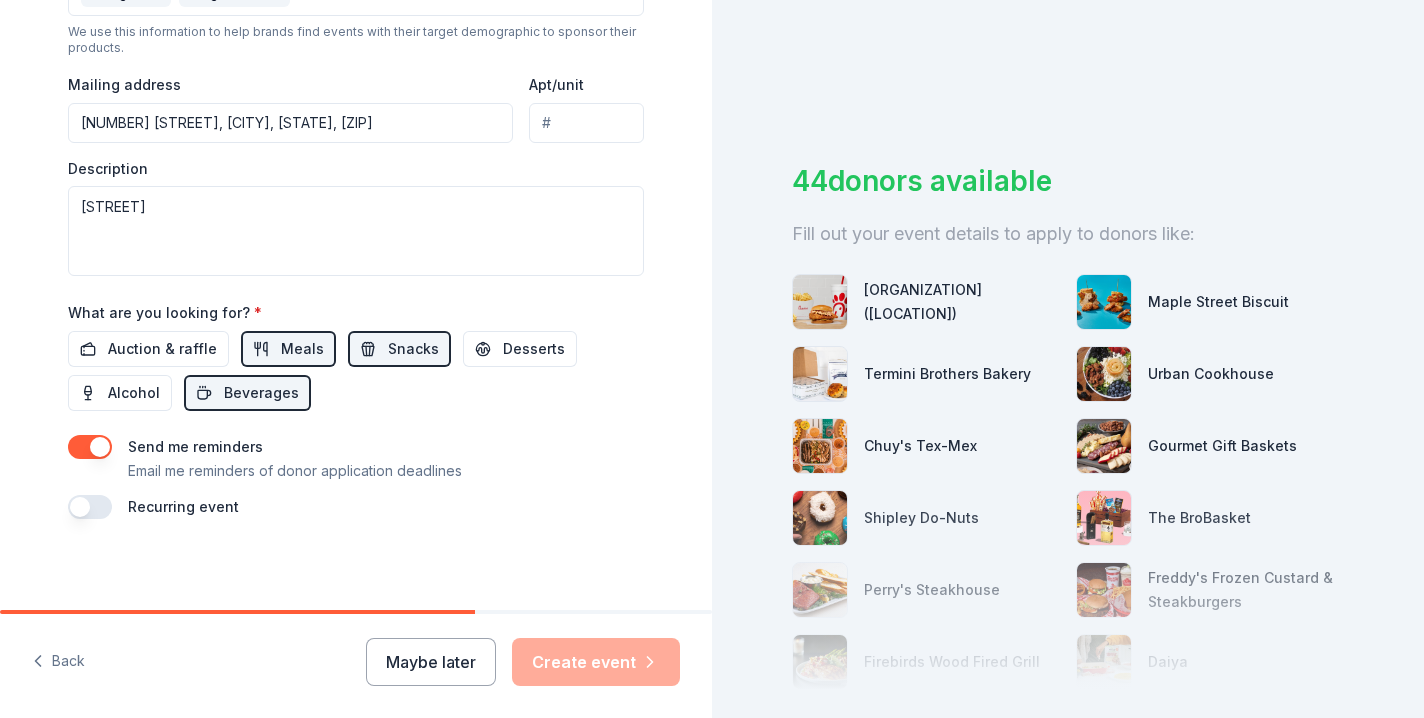click at bounding box center (90, 507) 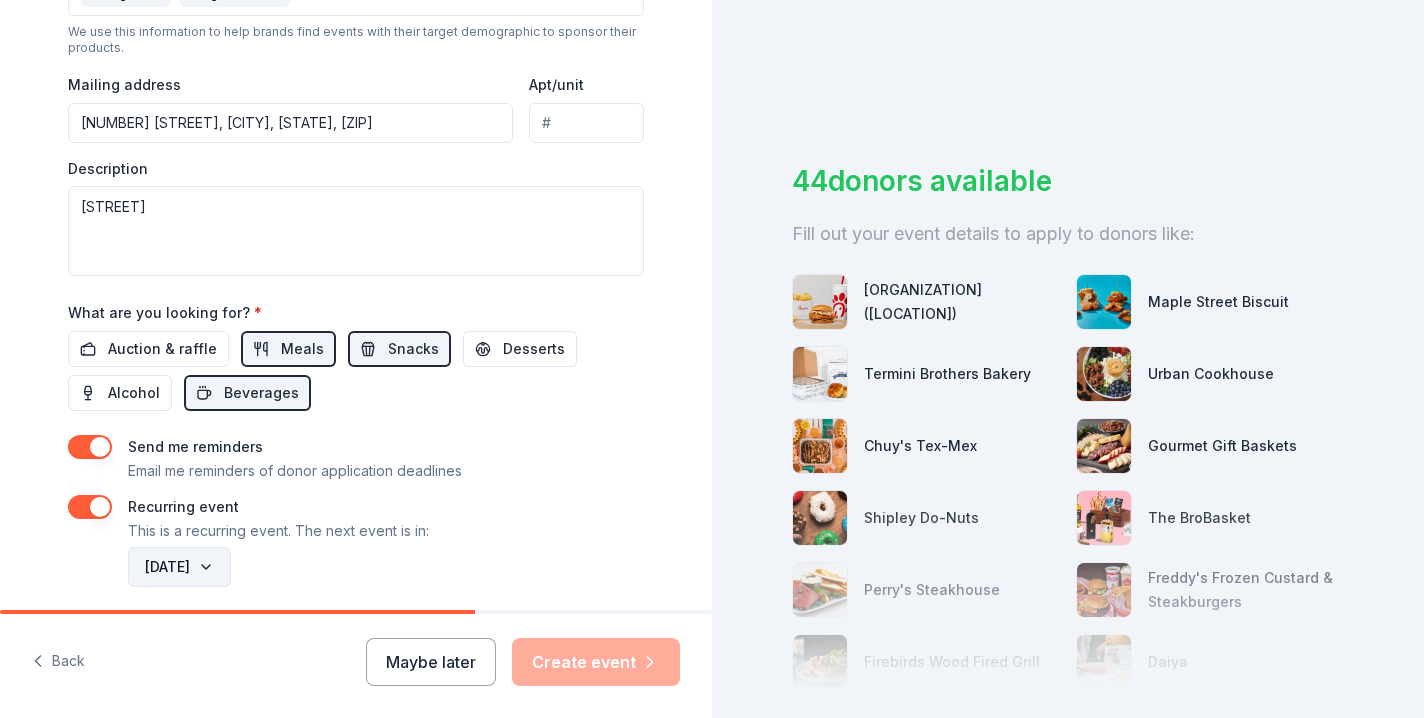click on "[DATE]" at bounding box center (179, 567) 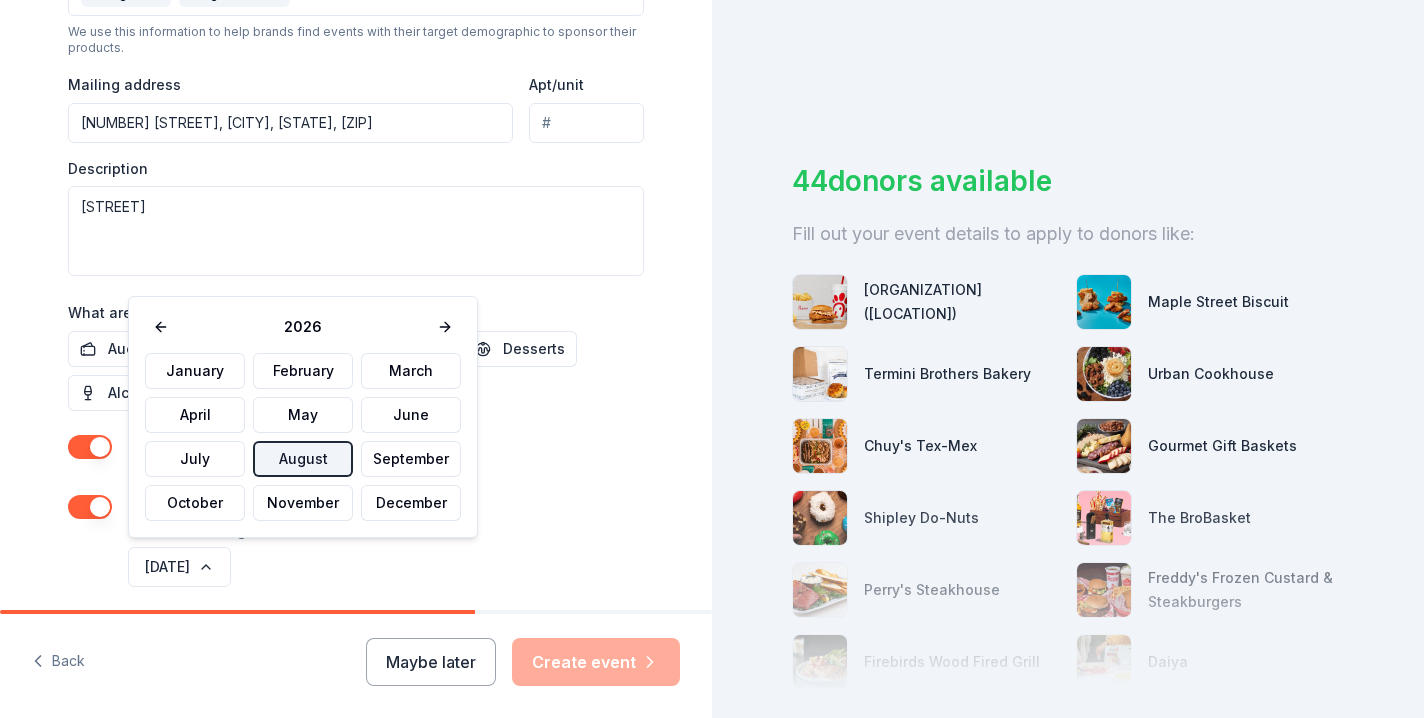 click on "August" at bounding box center [303, 459] 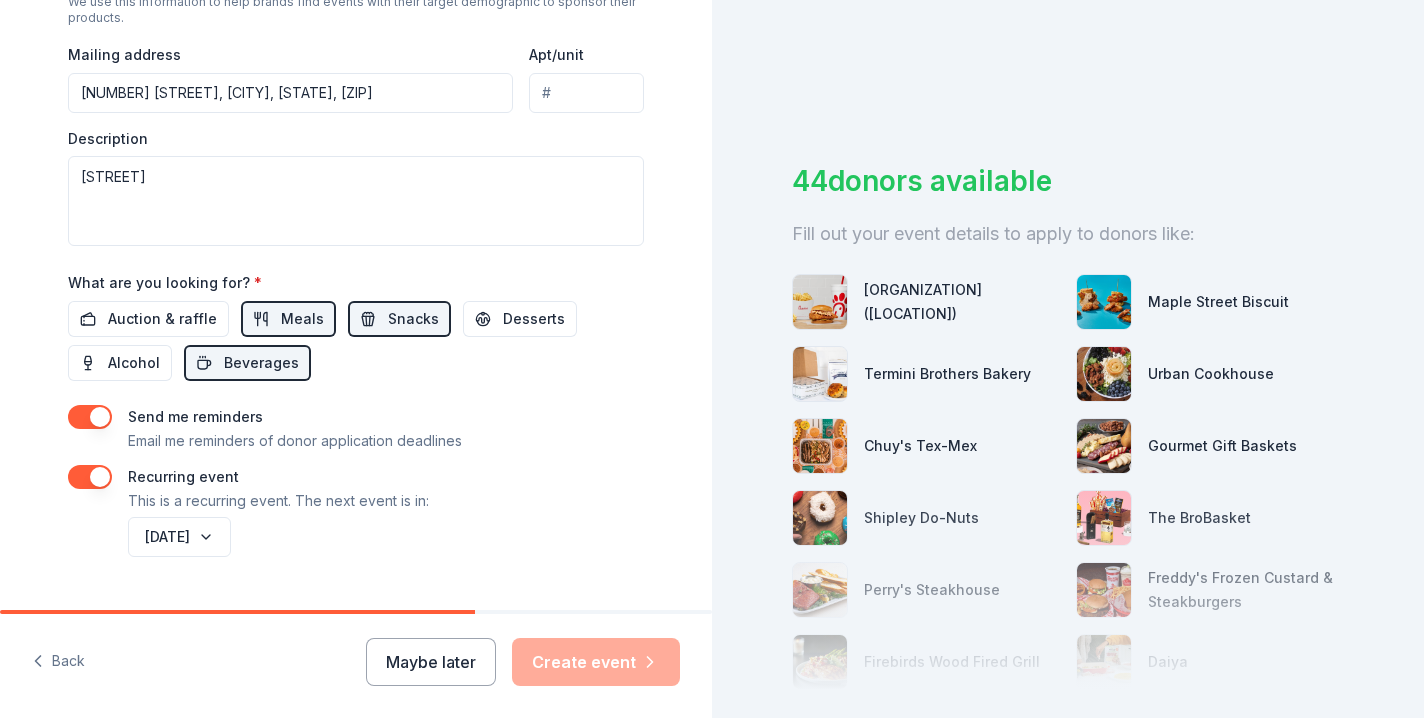 scroll, scrollTop: 809, scrollLeft: 0, axis: vertical 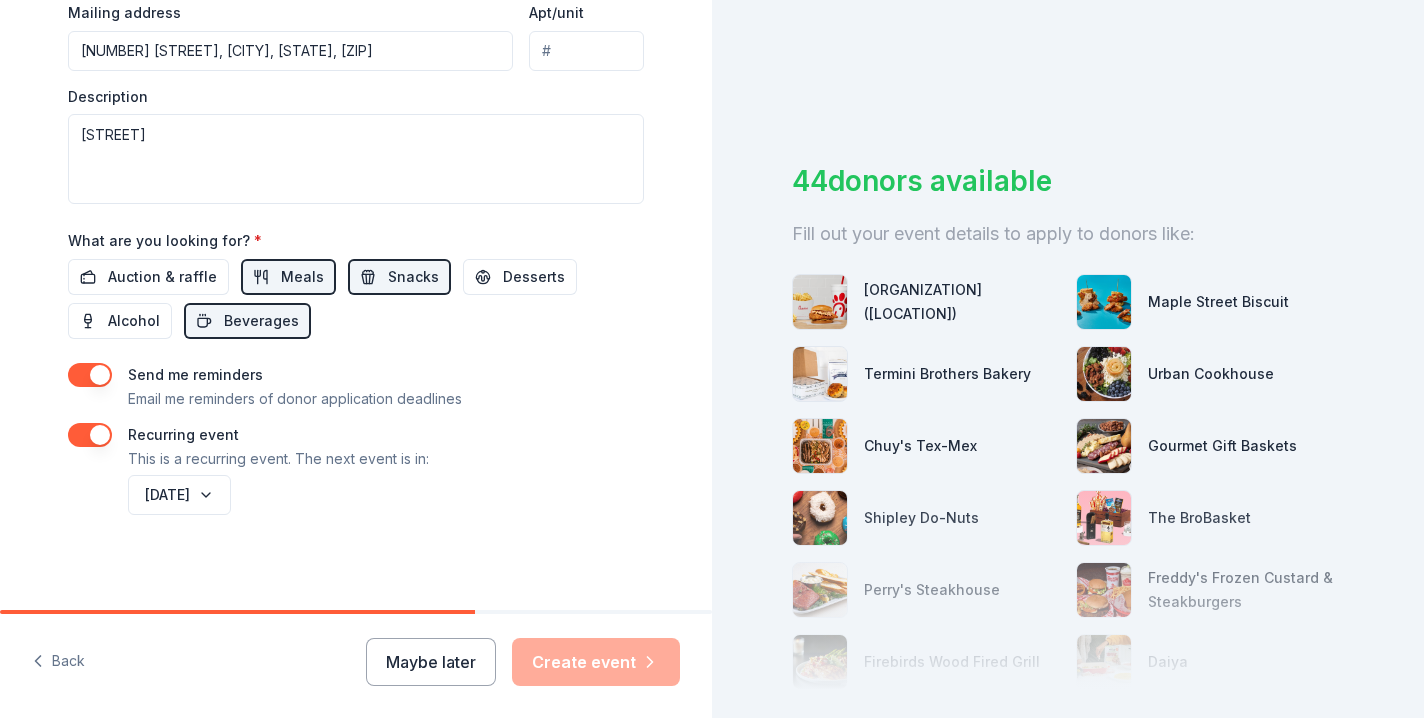 click on "Tell us about your event. We'll find in-kind donations you can apply for. Event name * enditnow 8 /100 Event website https://www.enditnow.org URL is invalid Attendance * 250 Date * 08/23/2025 ZIP code * 35216 Event type * Health & wellness Demographic All ages All genders We use this information to help brands find events with their target demographic to sponsor their products. Mailing address [NUMBER] [STREET], [CITY], [STATE], [ZIP] Apt/unit Description This event is to raise awareness and advocate for the end of all forms of abuse and violence in our community. What are you looking for? * Auction & raffle Meals Snacks Desserts Alcohol Beverages Send me reminders Email me reminders of donor application deadlines Recurring event This is a recurring event. The next event is in: [DATE]" at bounding box center (356, -103) 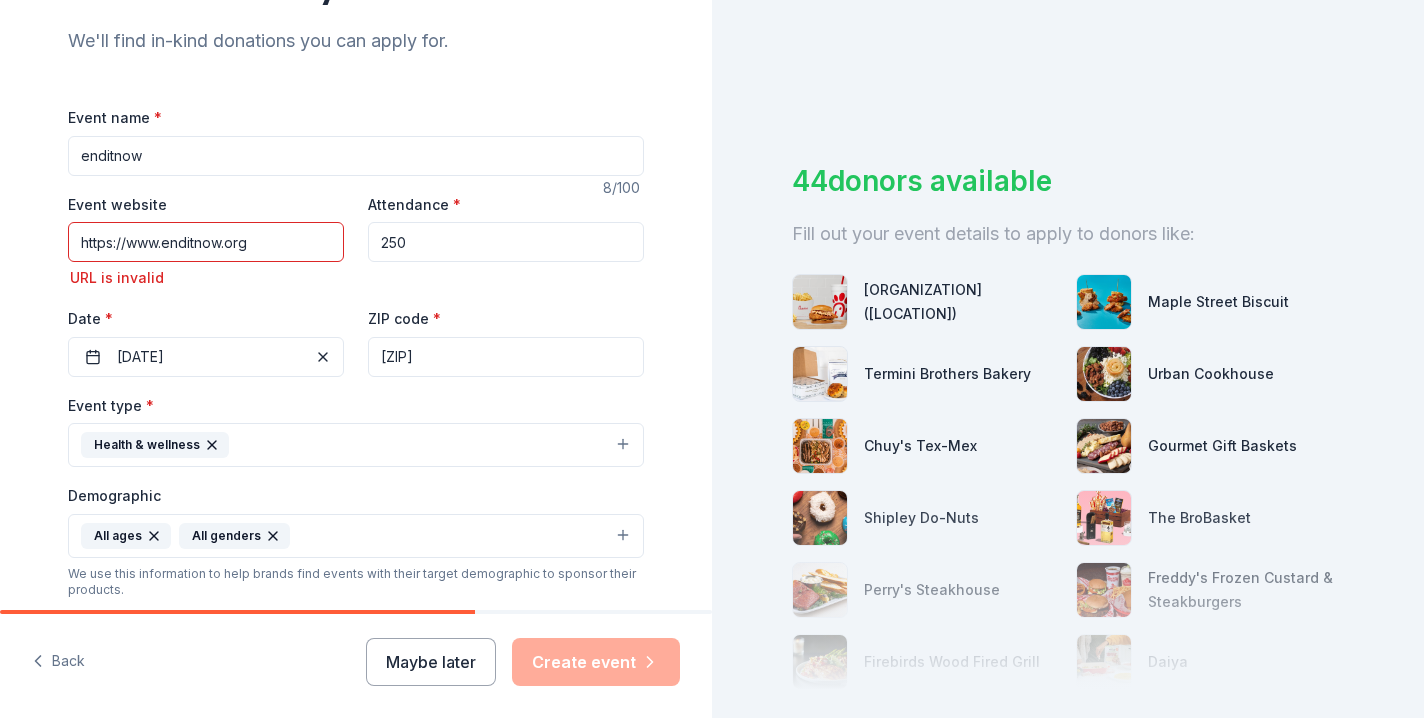 scroll, scrollTop: 177, scrollLeft: 0, axis: vertical 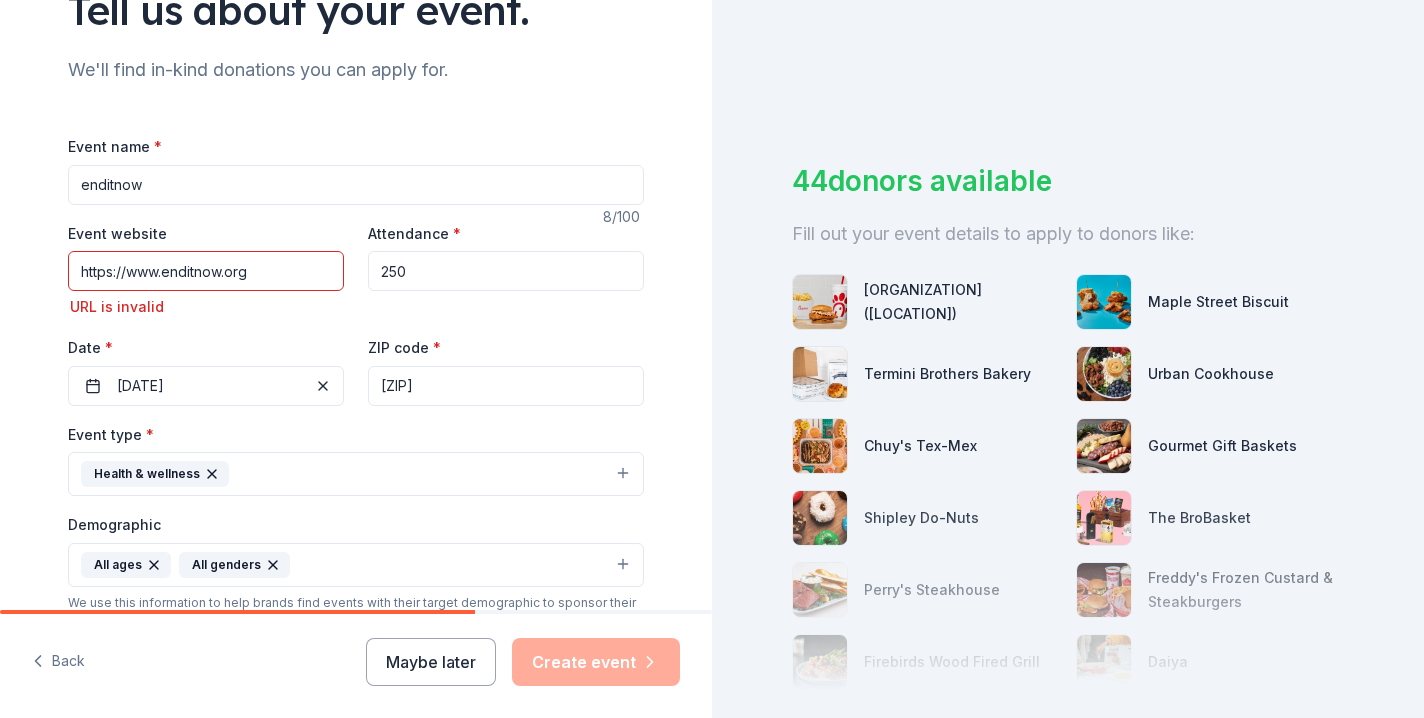 drag, startPoint x: 255, startPoint y: 275, endPoint x: 65, endPoint y: 262, distance: 190.44421 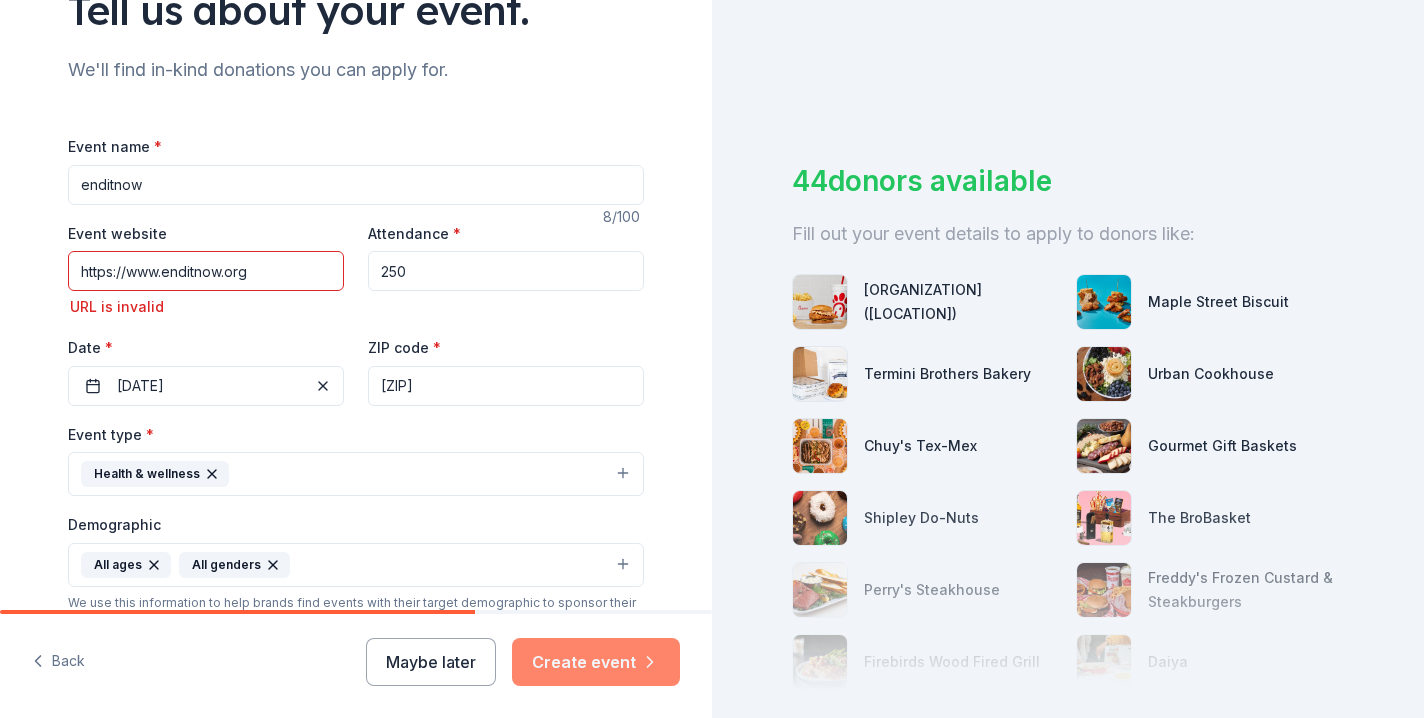 type on "https://www.enditnow.org" 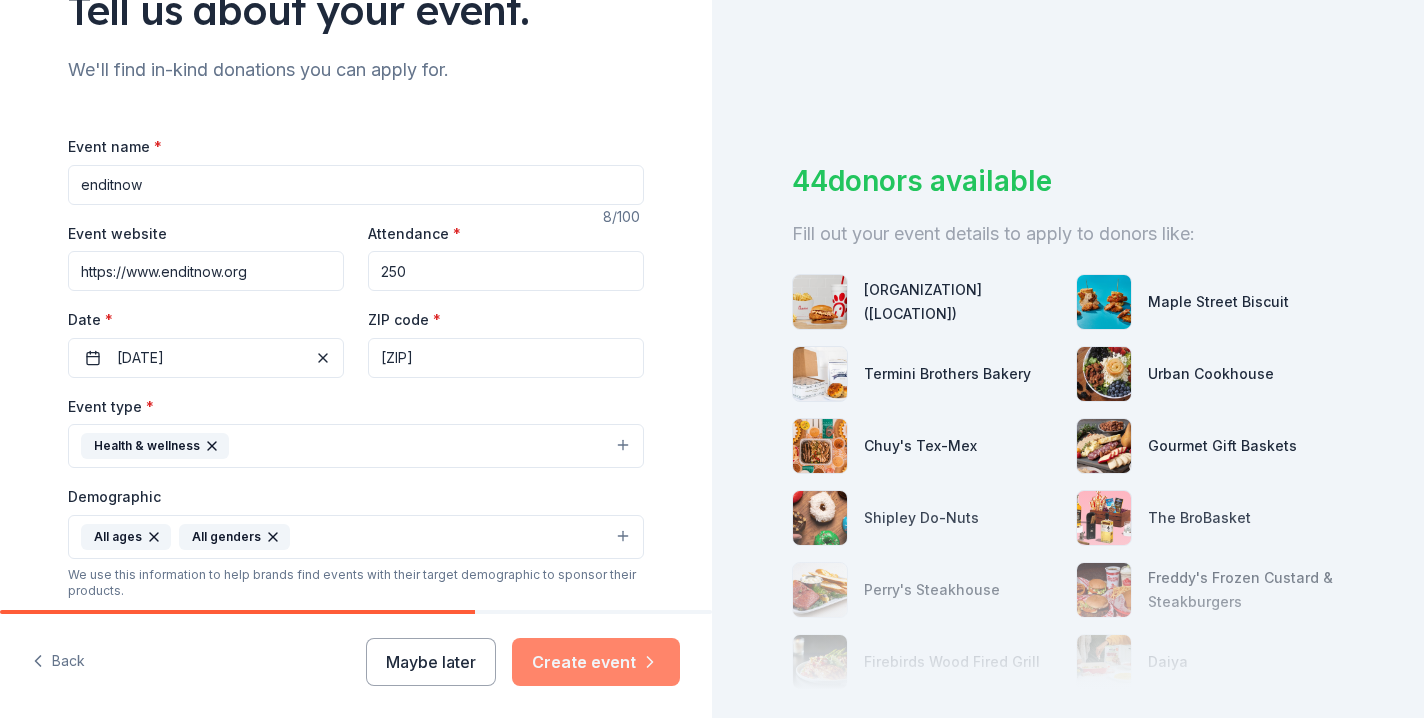click on "Create event" at bounding box center [596, 662] 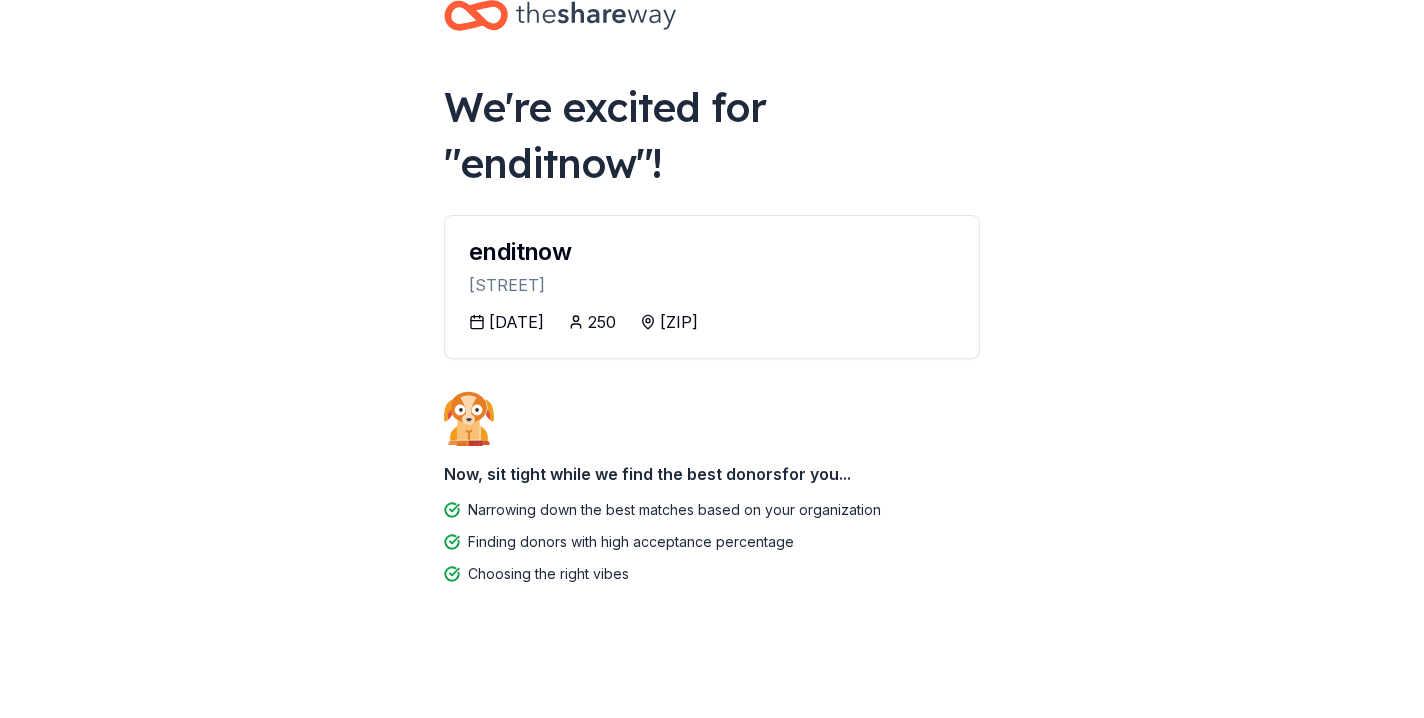 scroll, scrollTop: 73, scrollLeft: 0, axis: vertical 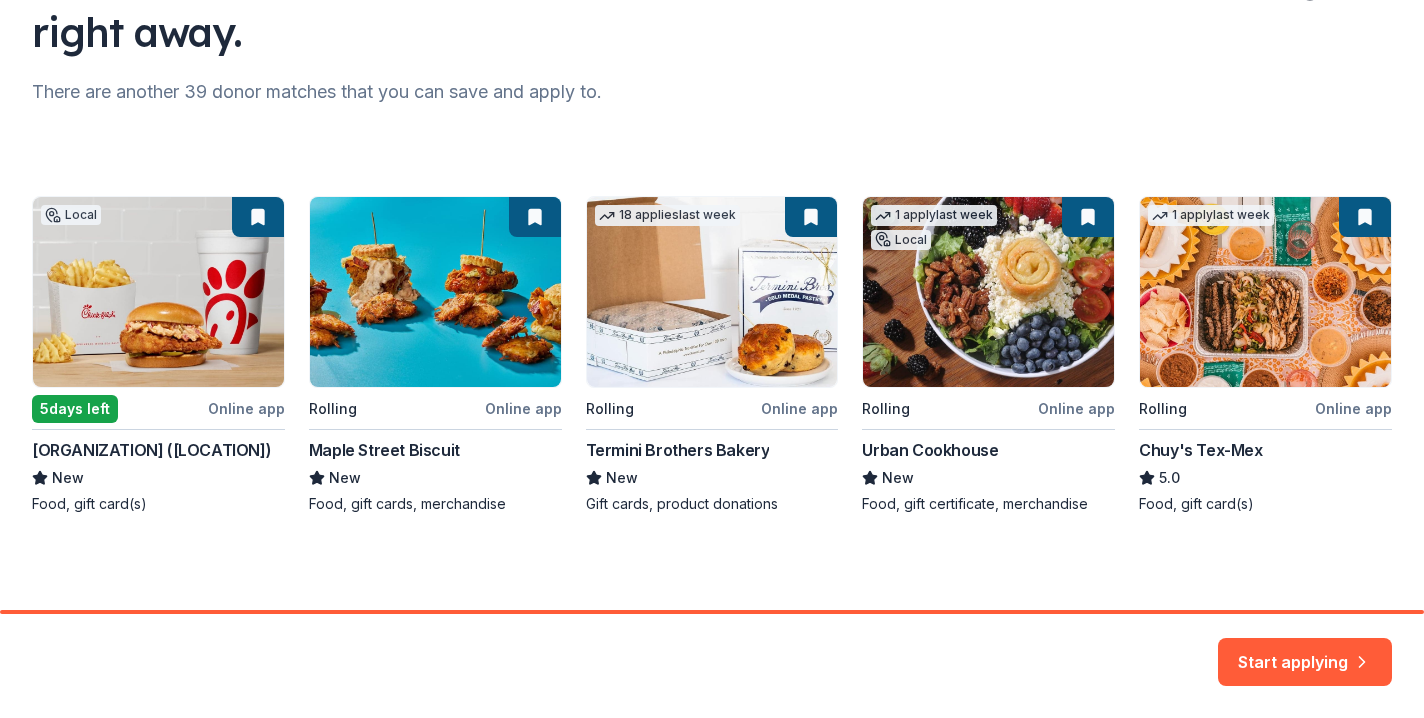 click on "Local 5 days left Online app Chick-fil-A ([CITY]) New Food, gift card(s) Rolling Online app Maple Street Biscuit New Food, gift cards, merchandise 18 applies last week Rolling Online app Termini Brothers Bakery New Gift cards, product donations 1 apply last week Local Rolling Online app Urban Cookhouse New Food, gift certificate, merchandise 1 apply last week Rolling Online app Chuy's Tex-Mex 5.0 Food, gift card(s)" at bounding box center [712, 355] 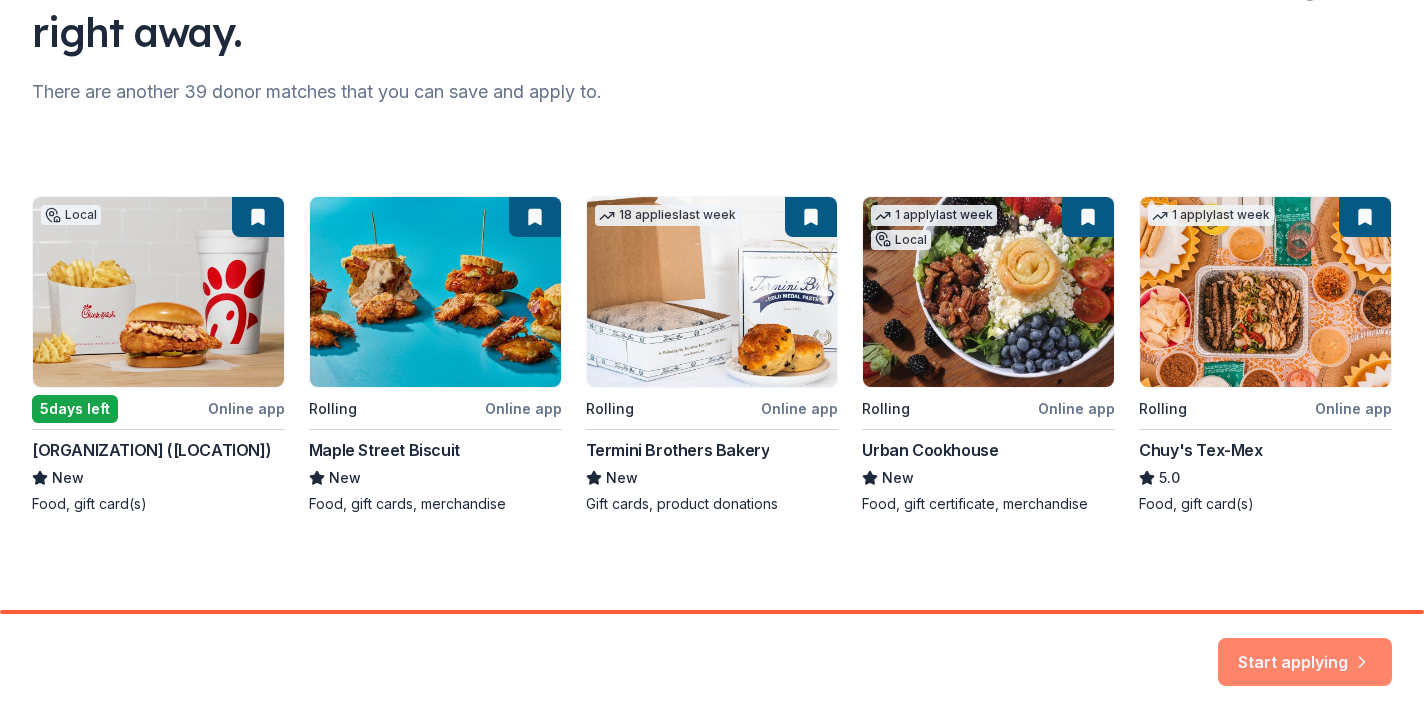 click on "Start applying" at bounding box center (1305, 650) 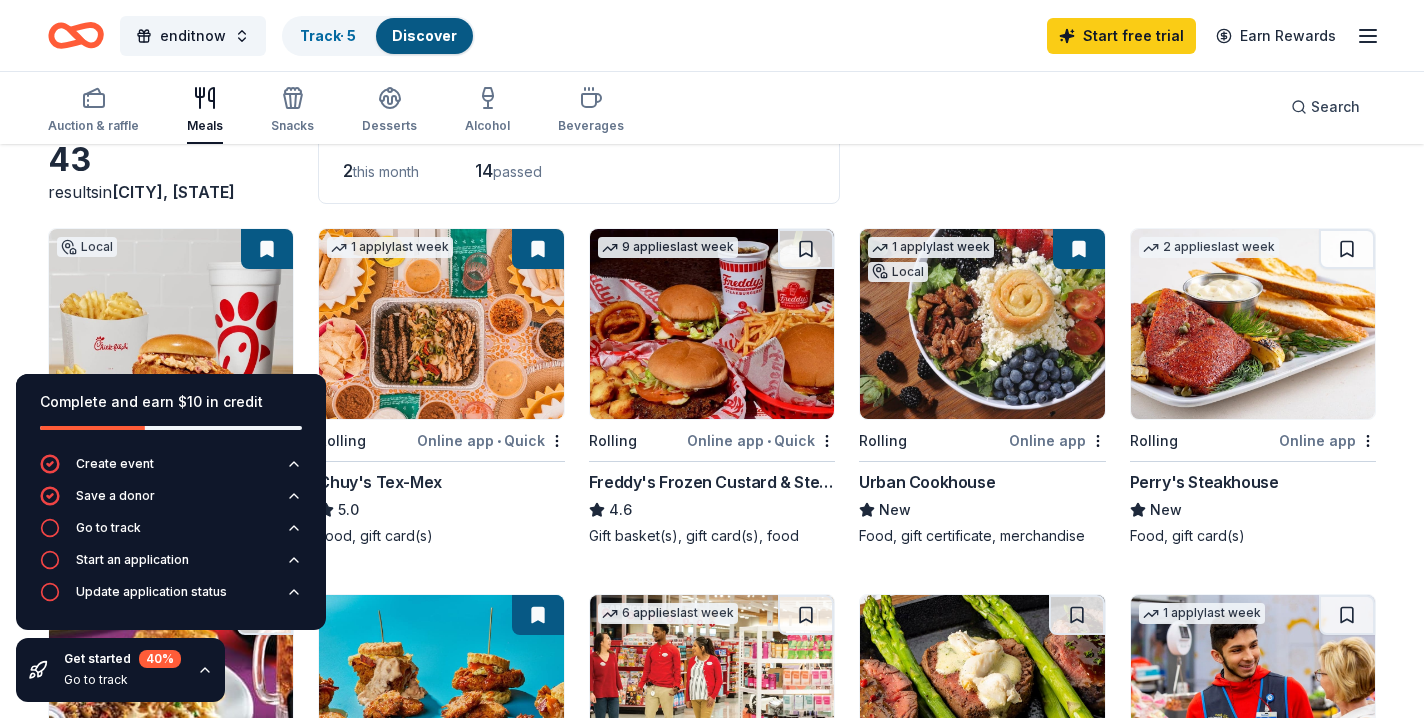 scroll, scrollTop: 114, scrollLeft: 0, axis: vertical 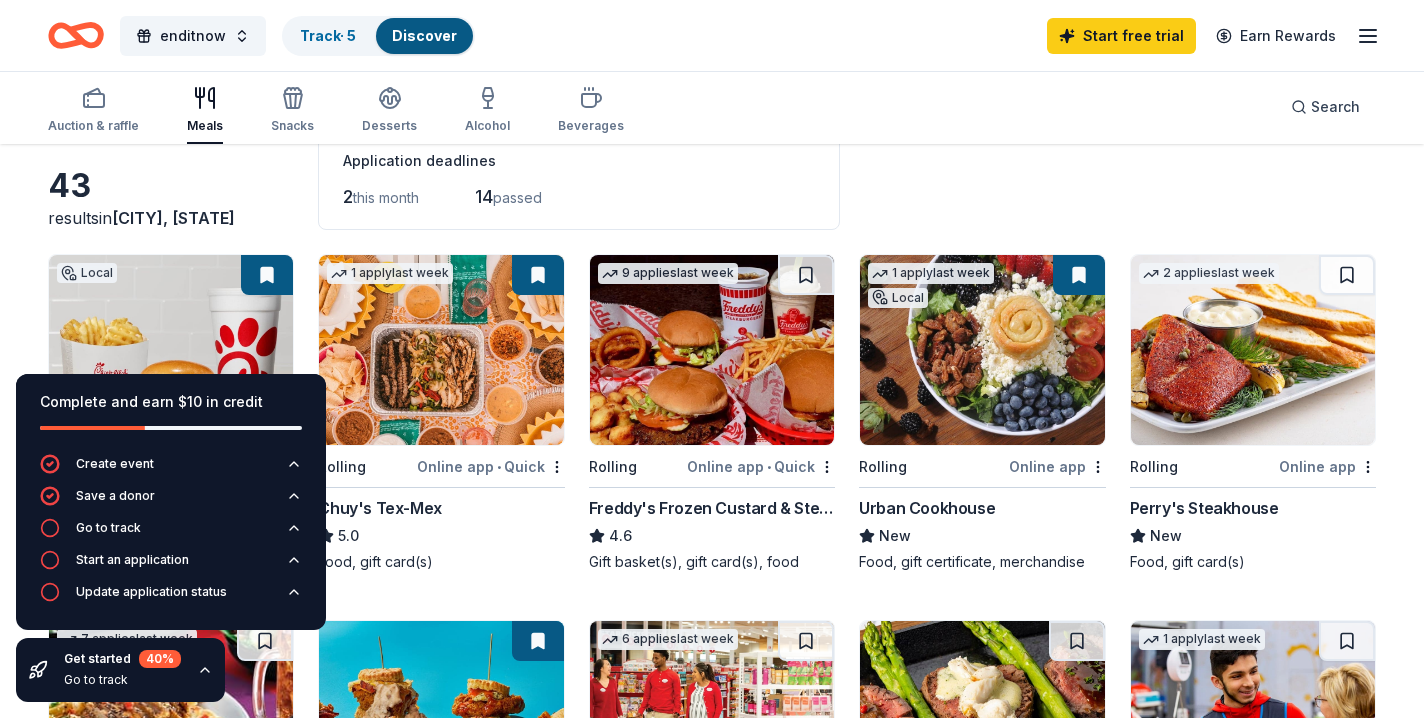 click at bounding box center (171, 350) 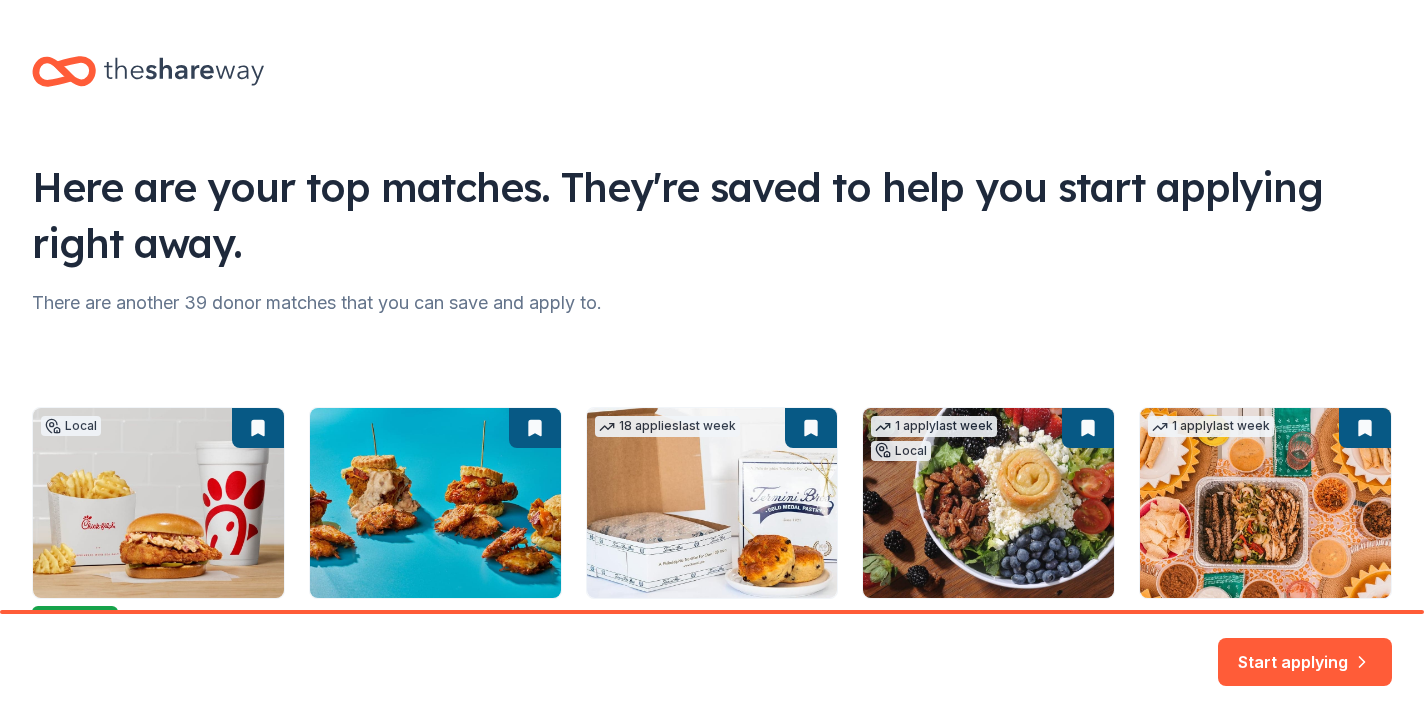 scroll, scrollTop: 0, scrollLeft: 0, axis: both 